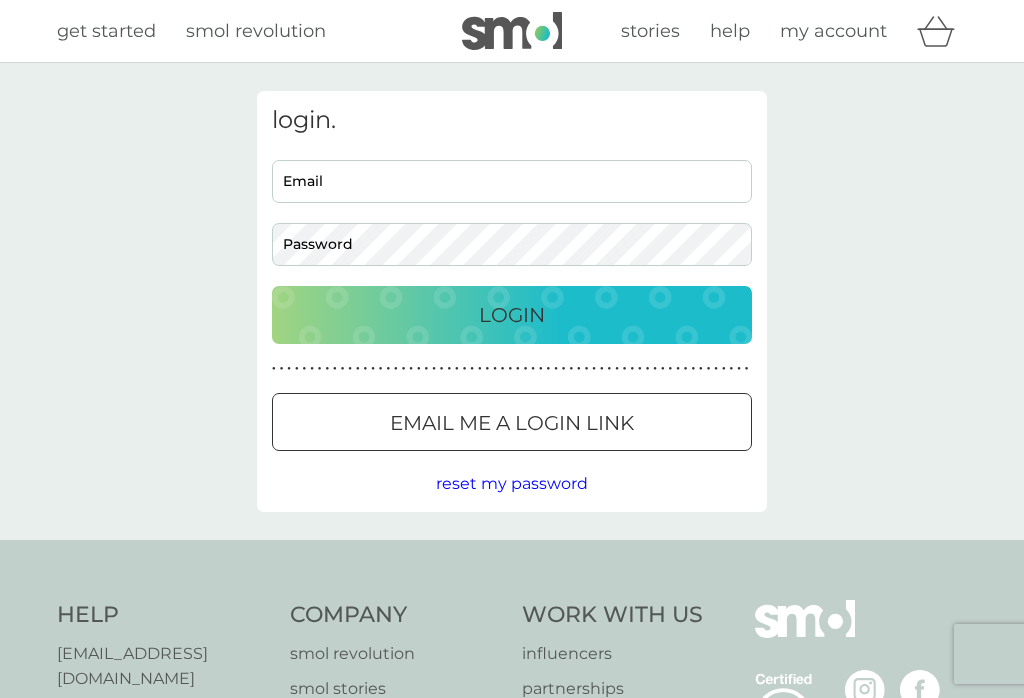 scroll, scrollTop: 0, scrollLeft: 0, axis: both 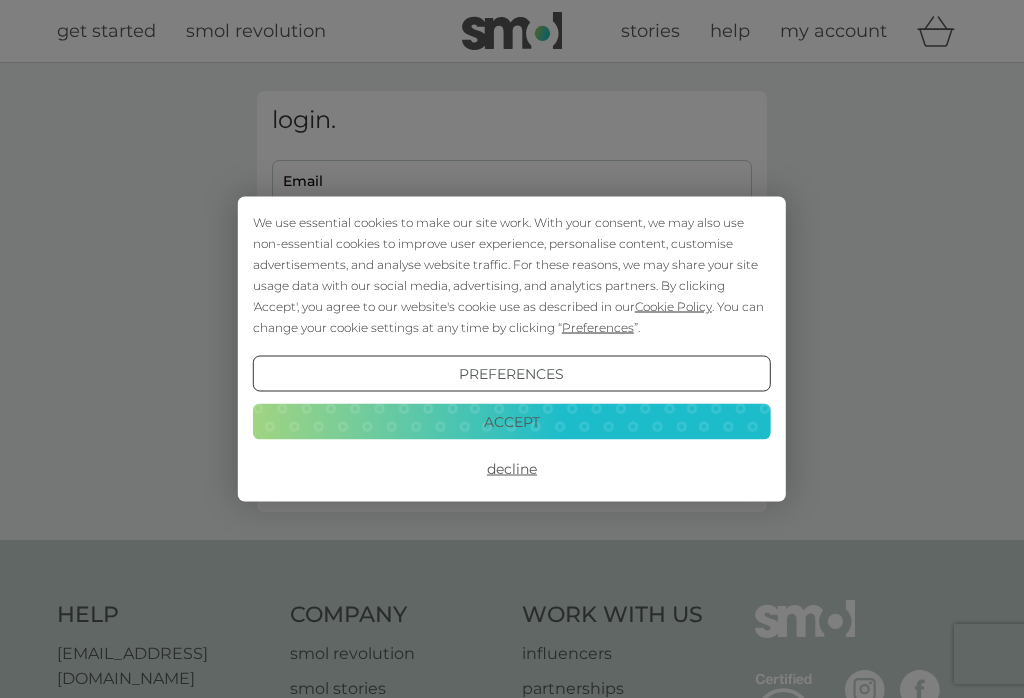 click on "Accept" at bounding box center (512, 421) 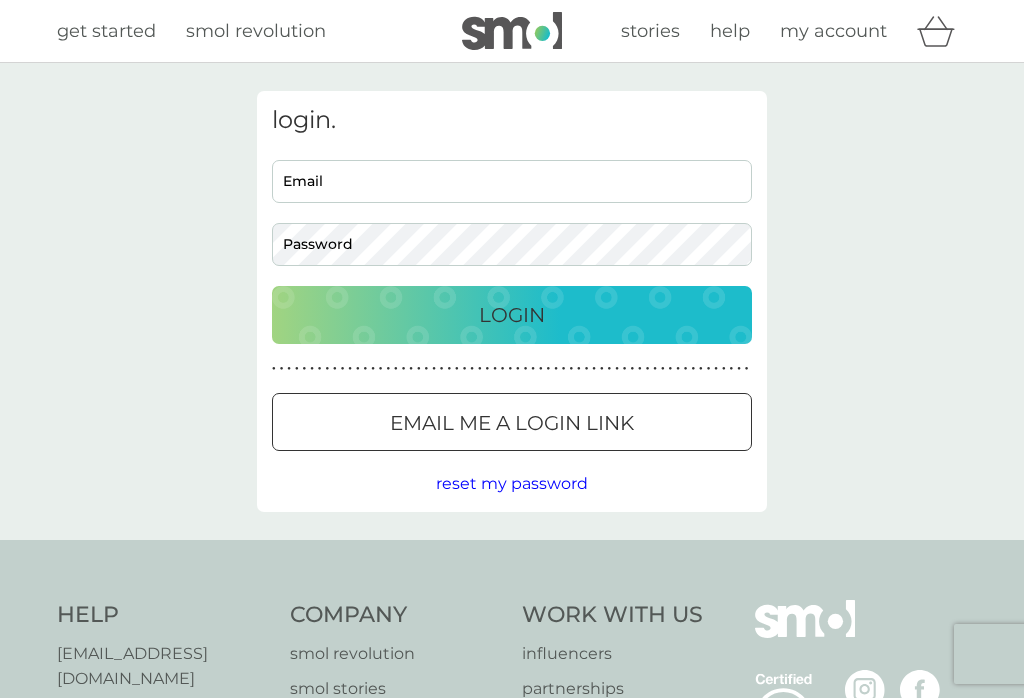 click on "Email" at bounding box center [512, 181] 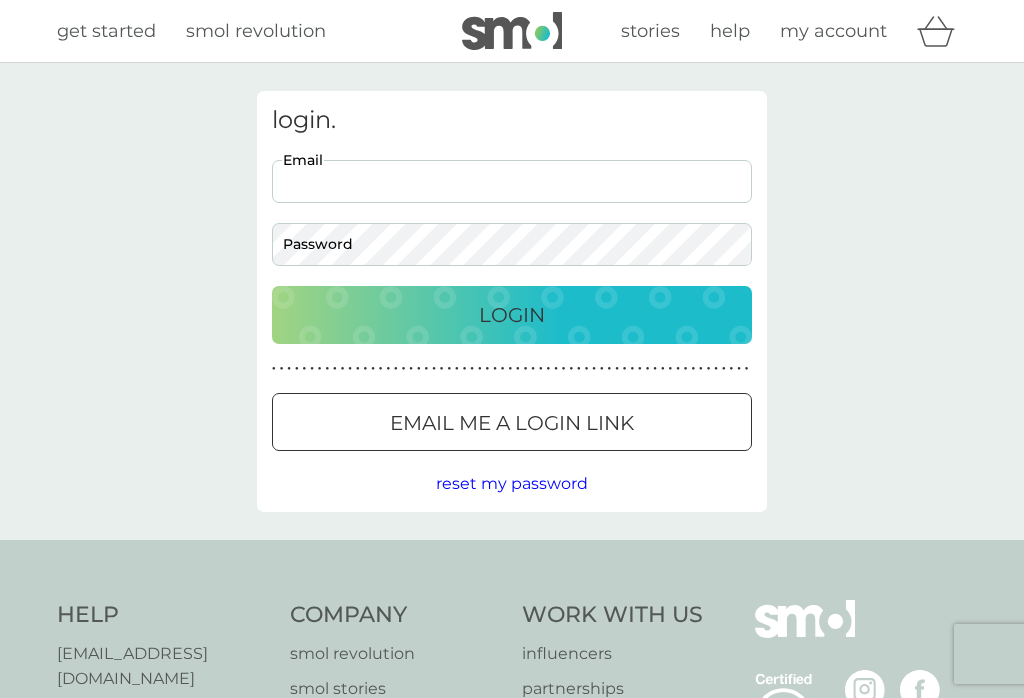 click on "Email" at bounding box center [512, 181] 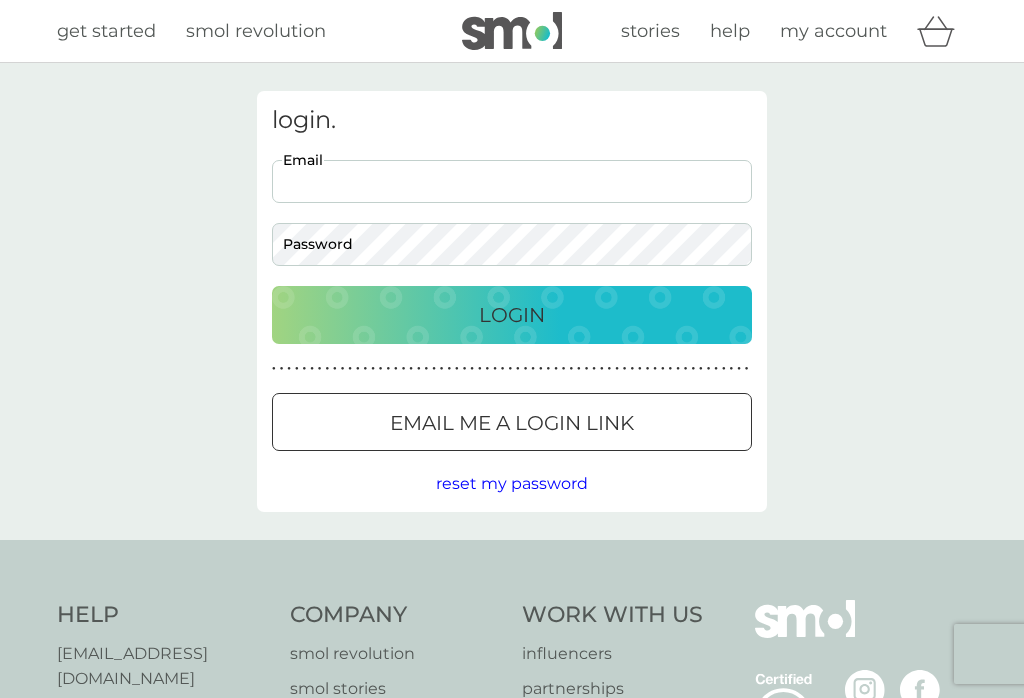 type on "[EMAIL_ADDRESS][DOMAIN_NAME]" 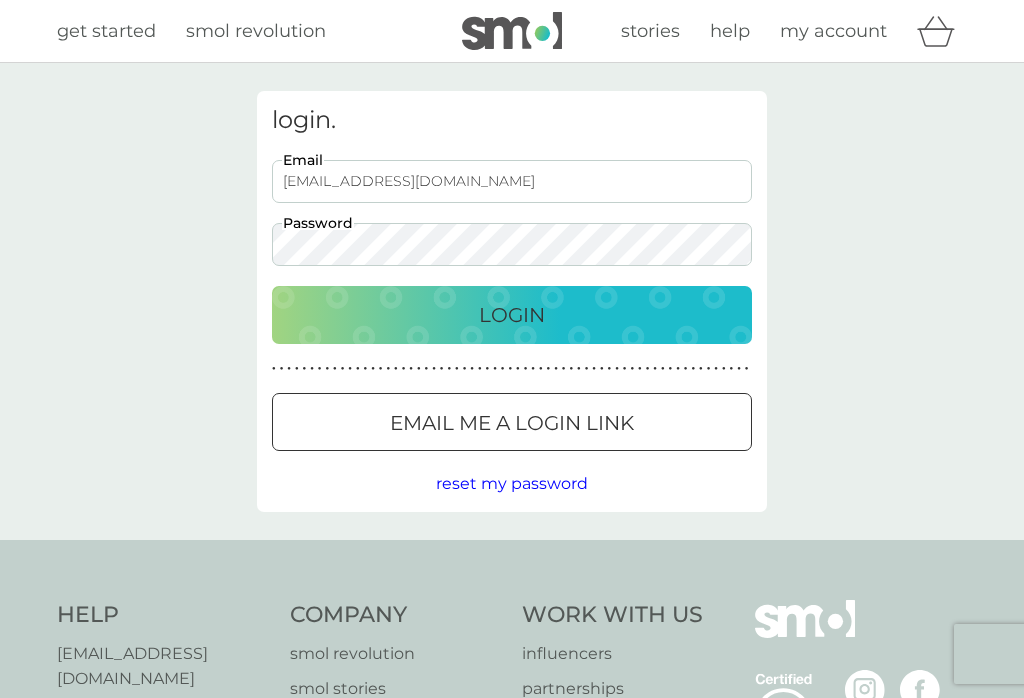 click on "Login" at bounding box center (512, 315) 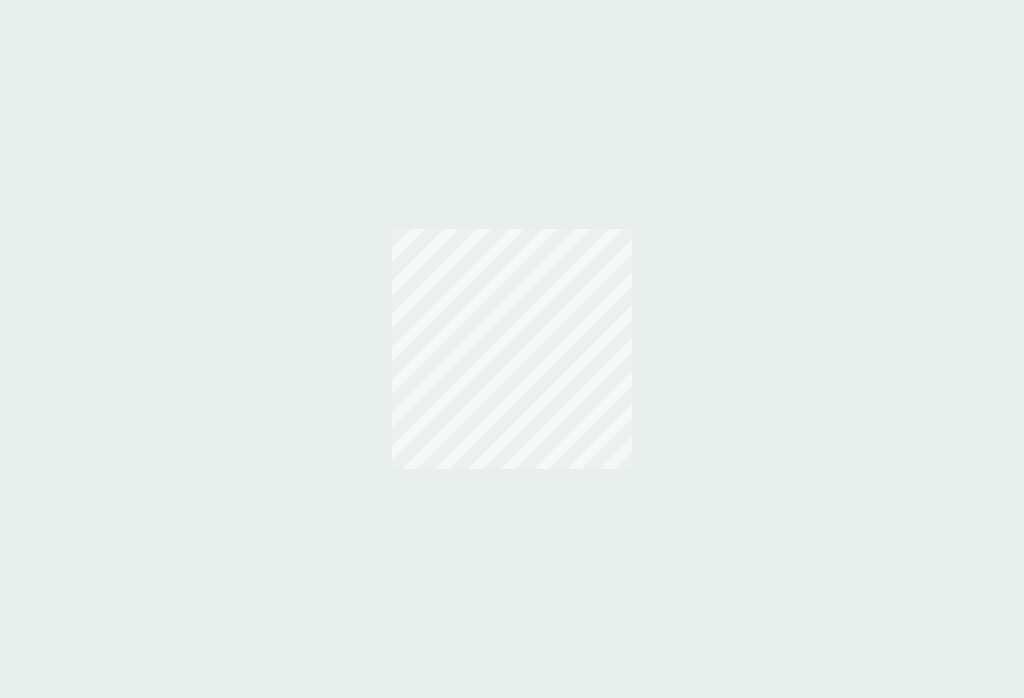 scroll, scrollTop: 0, scrollLeft: 0, axis: both 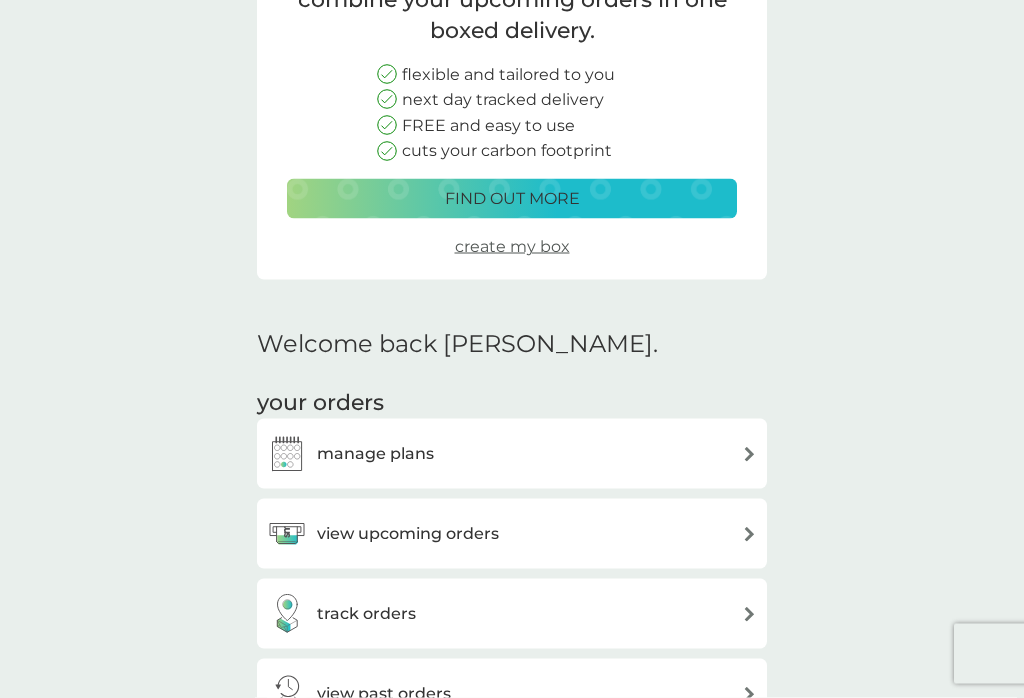 click on "manage plans" at bounding box center [512, 454] 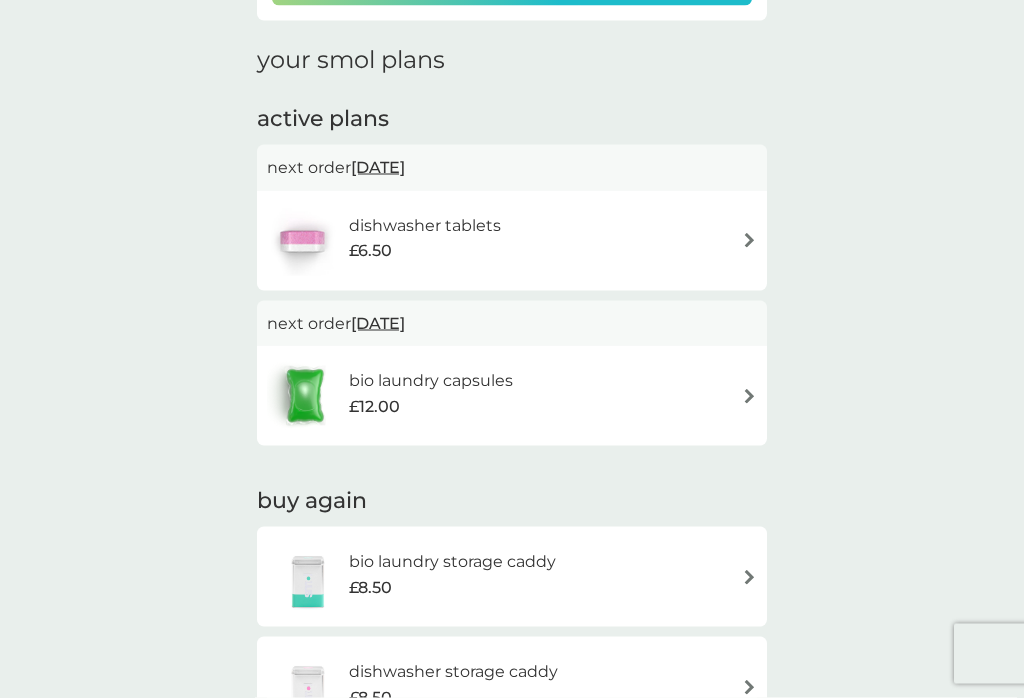 scroll, scrollTop: 273, scrollLeft: 0, axis: vertical 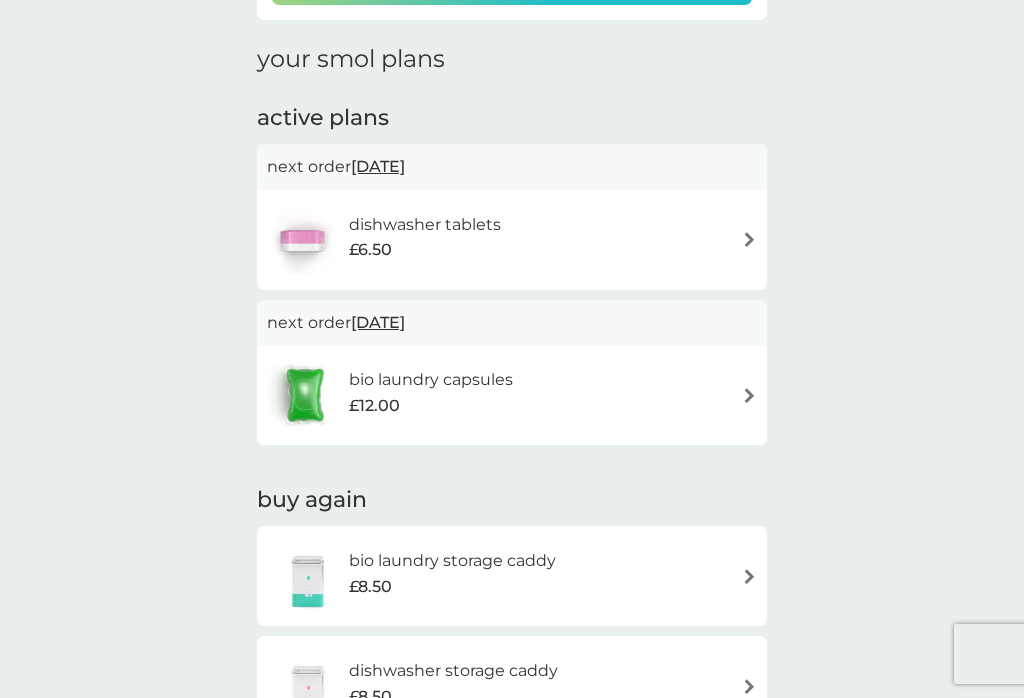 click on "bio laundry capsules" at bounding box center (431, 380) 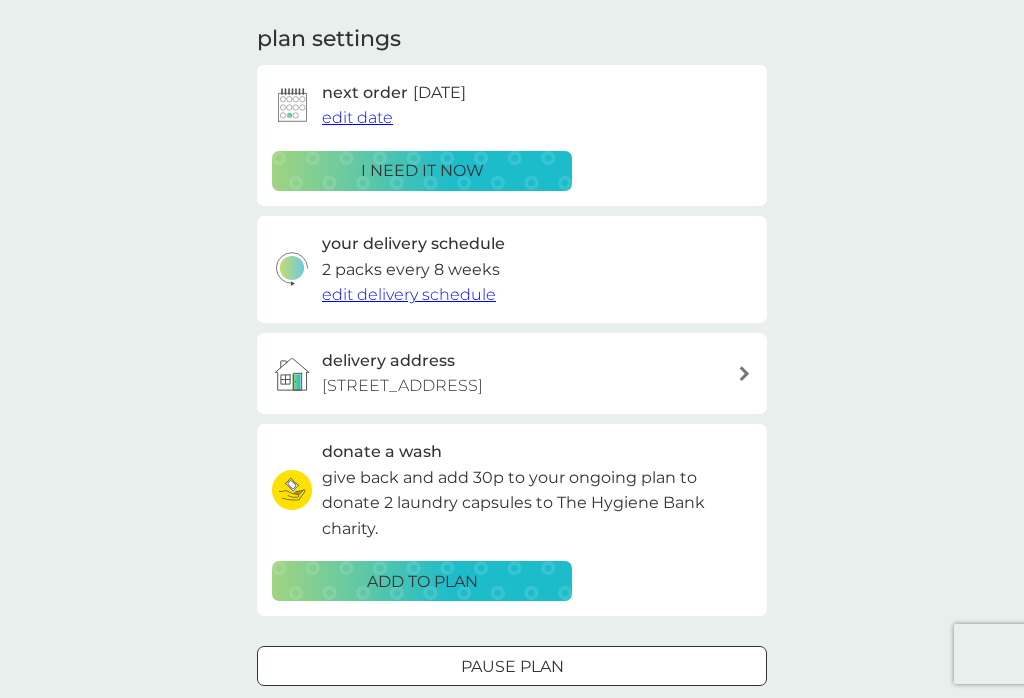 scroll, scrollTop: 0, scrollLeft: 0, axis: both 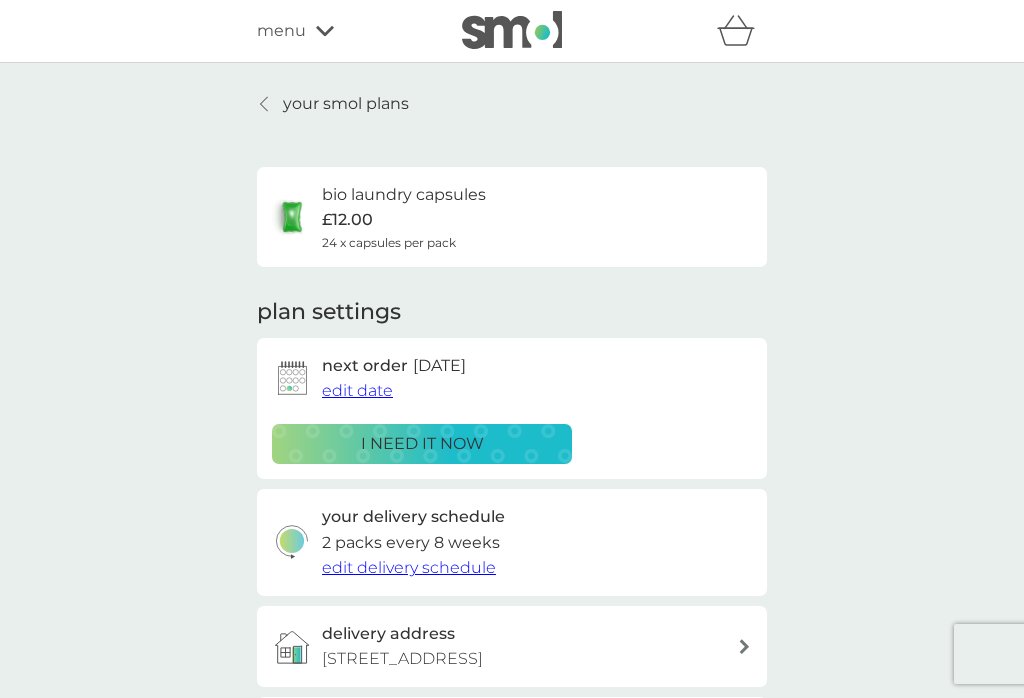 click on "your smol plans" at bounding box center [333, 104] 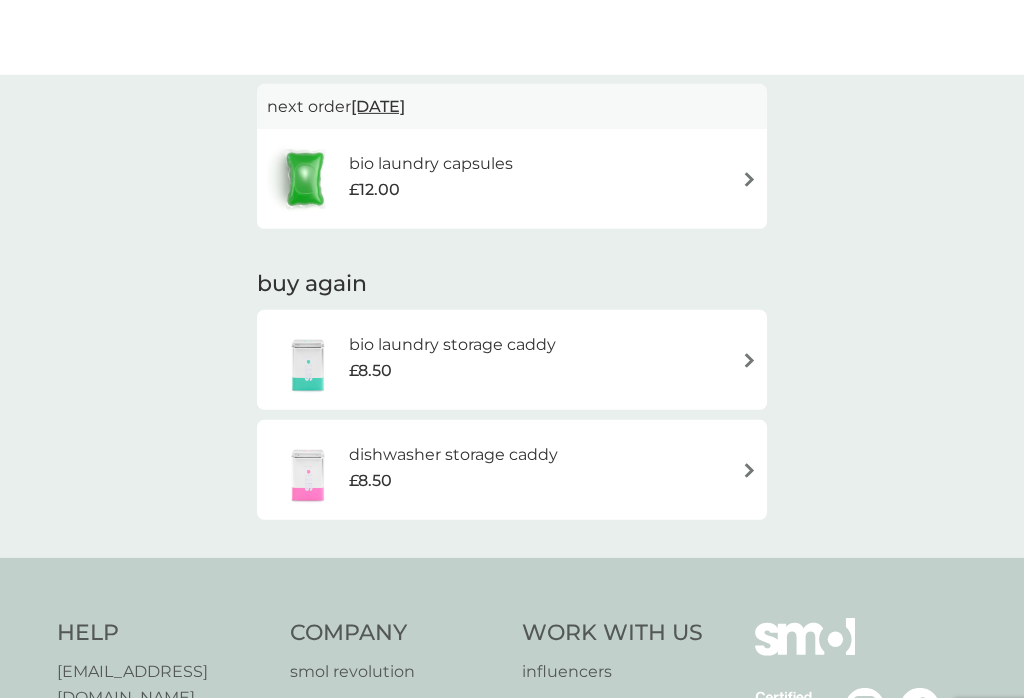 scroll, scrollTop: 0, scrollLeft: 0, axis: both 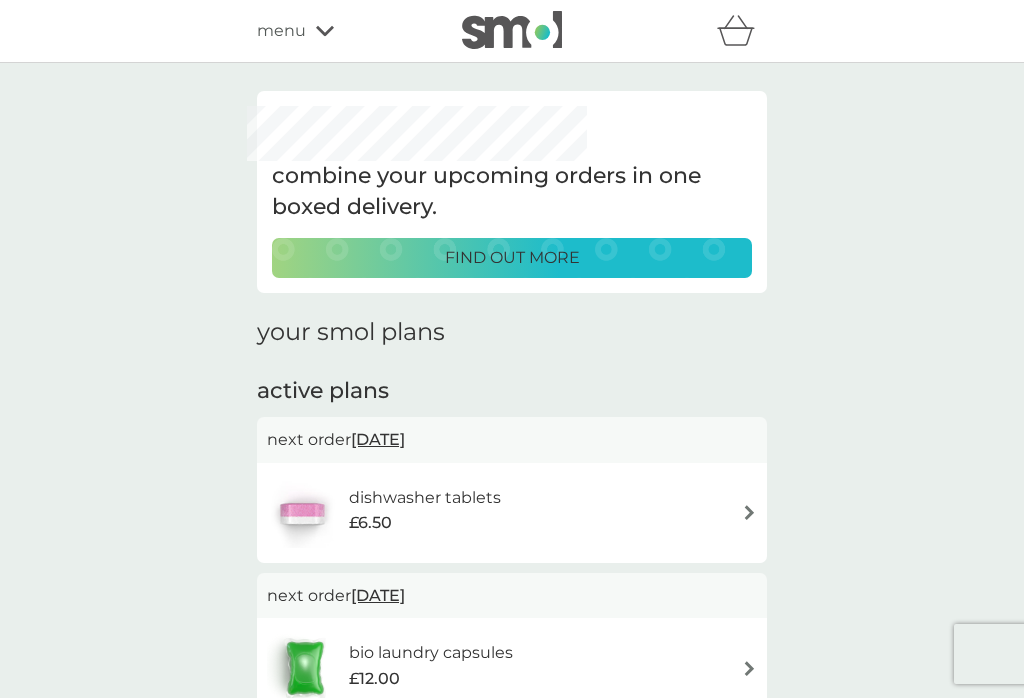 click on "menu" at bounding box center [342, 31] 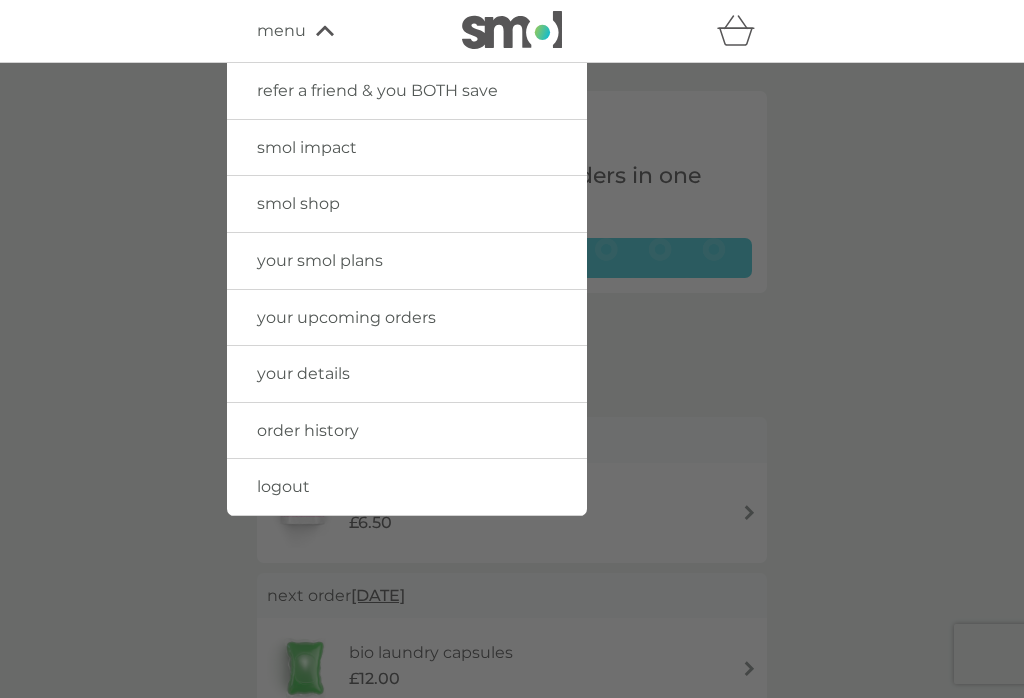 click on "your details" at bounding box center (303, 373) 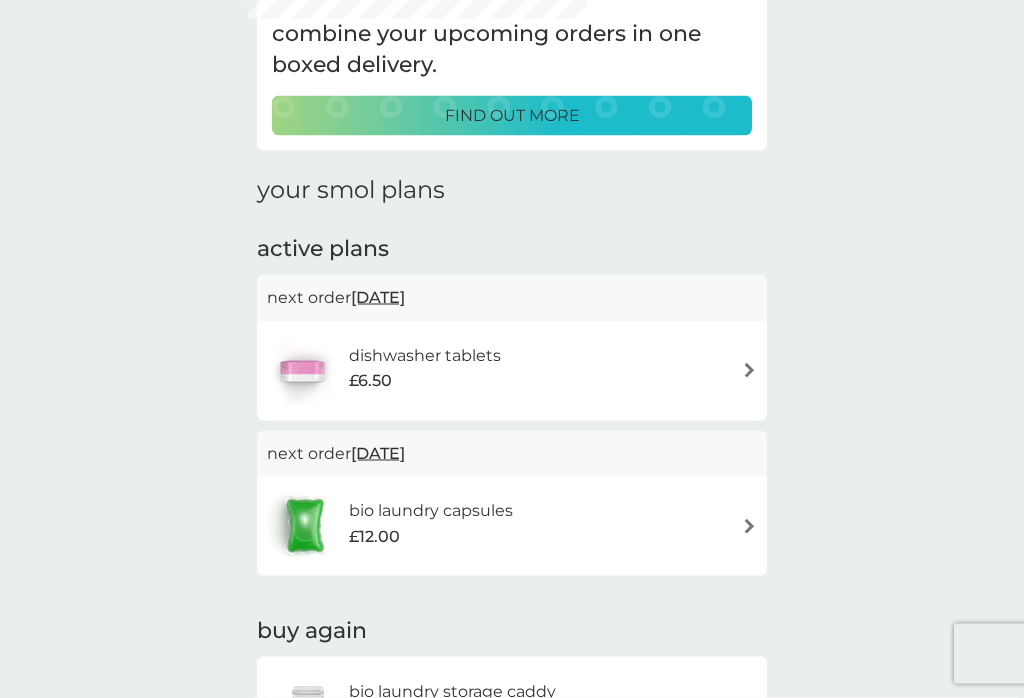 scroll, scrollTop: 149, scrollLeft: 0, axis: vertical 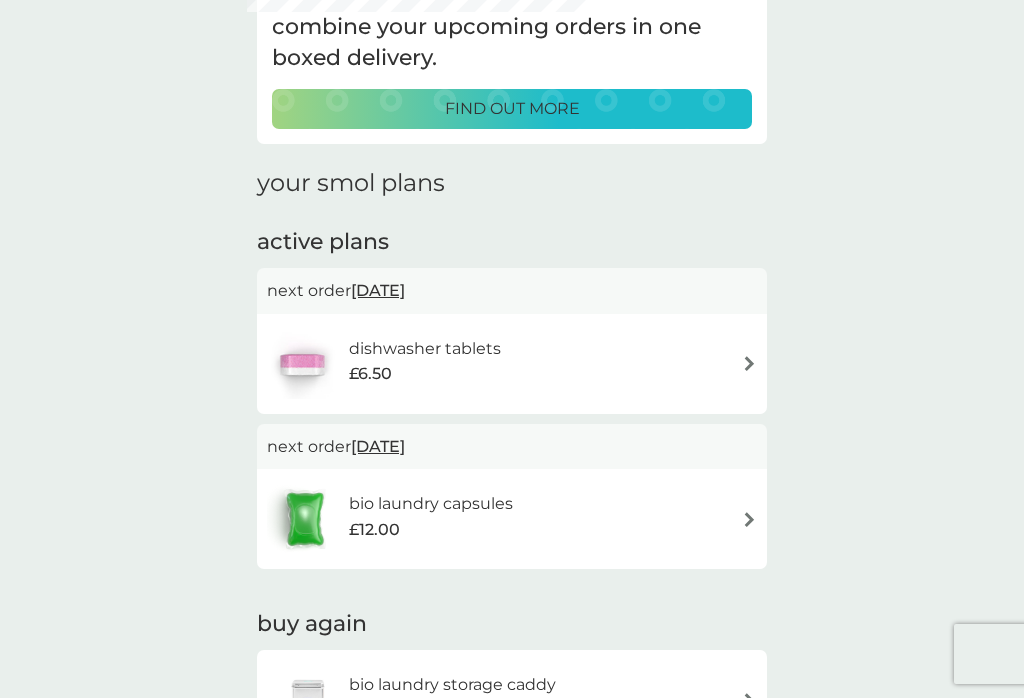 click on "dishwasher tablets £6.50" at bounding box center [512, 364] 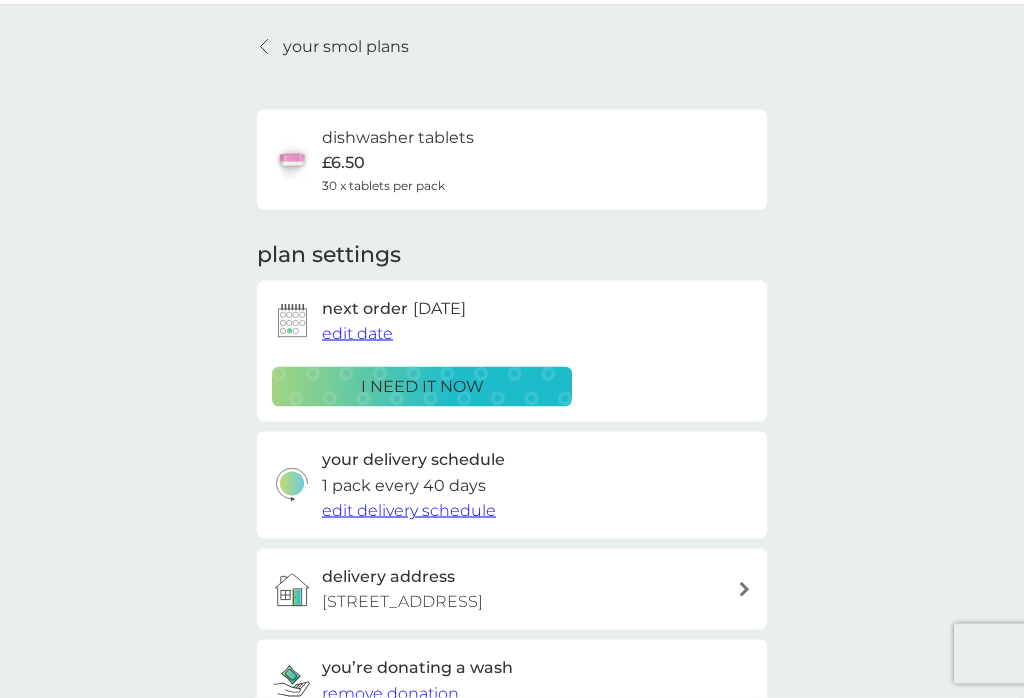 scroll, scrollTop: 60, scrollLeft: 0, axis: vertical 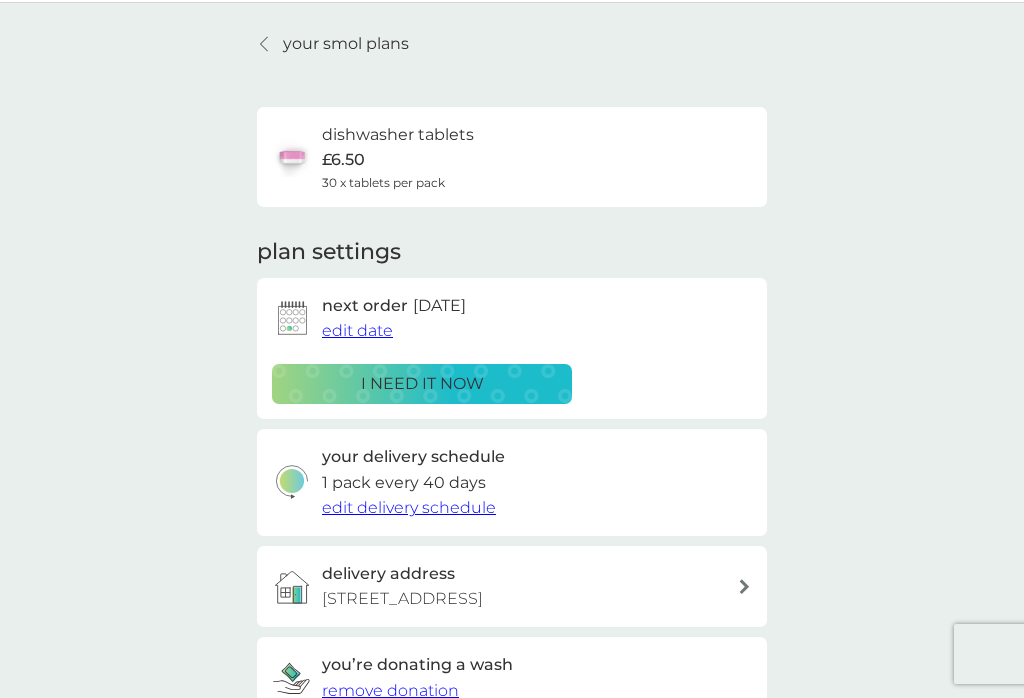 click on "i need it now" at bounding box center [422, 384] 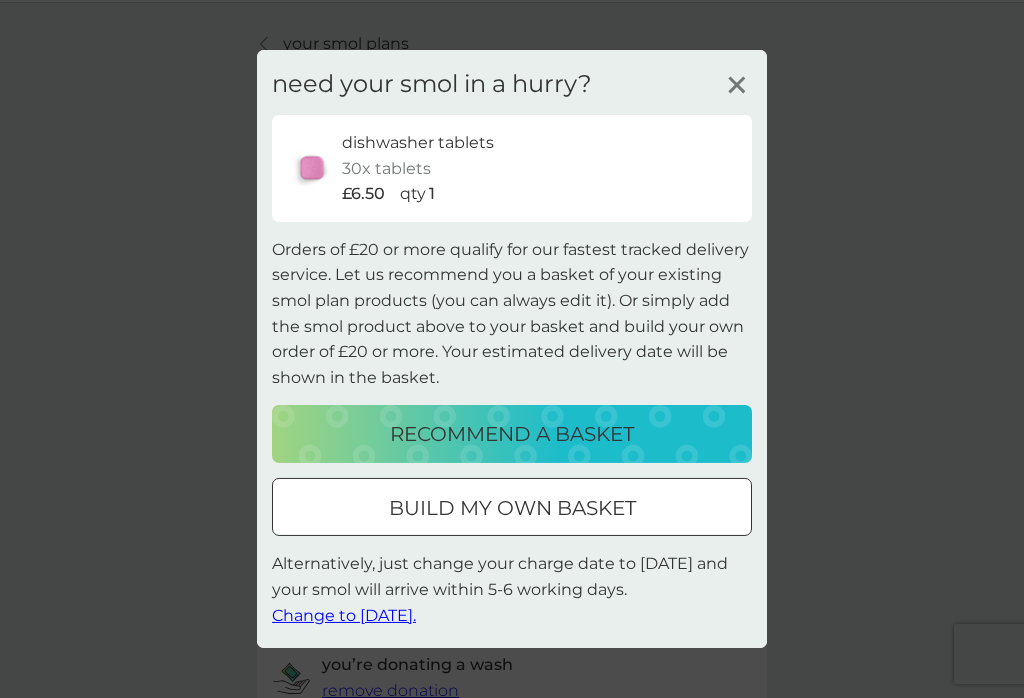 click 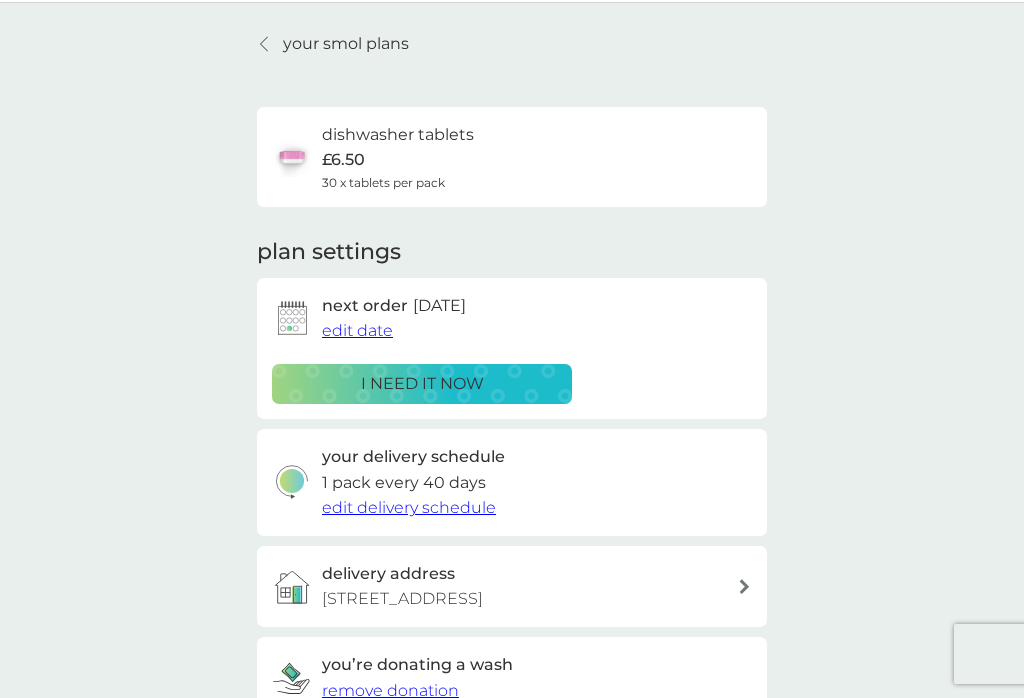 click on "1 pack every 40 days" at bounding box center (404, 483) 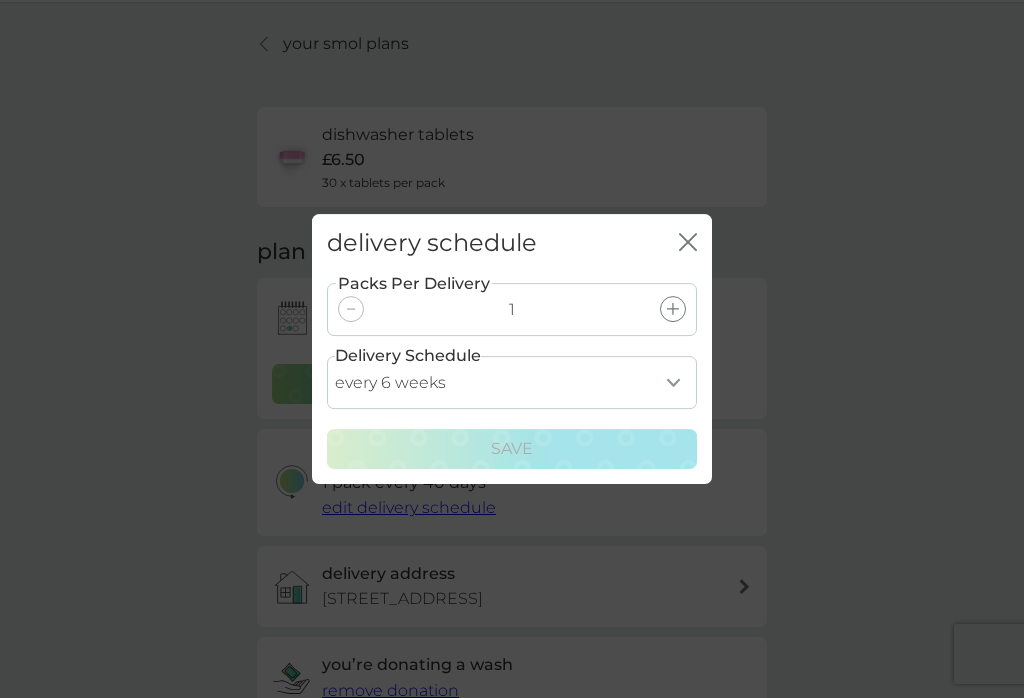 click 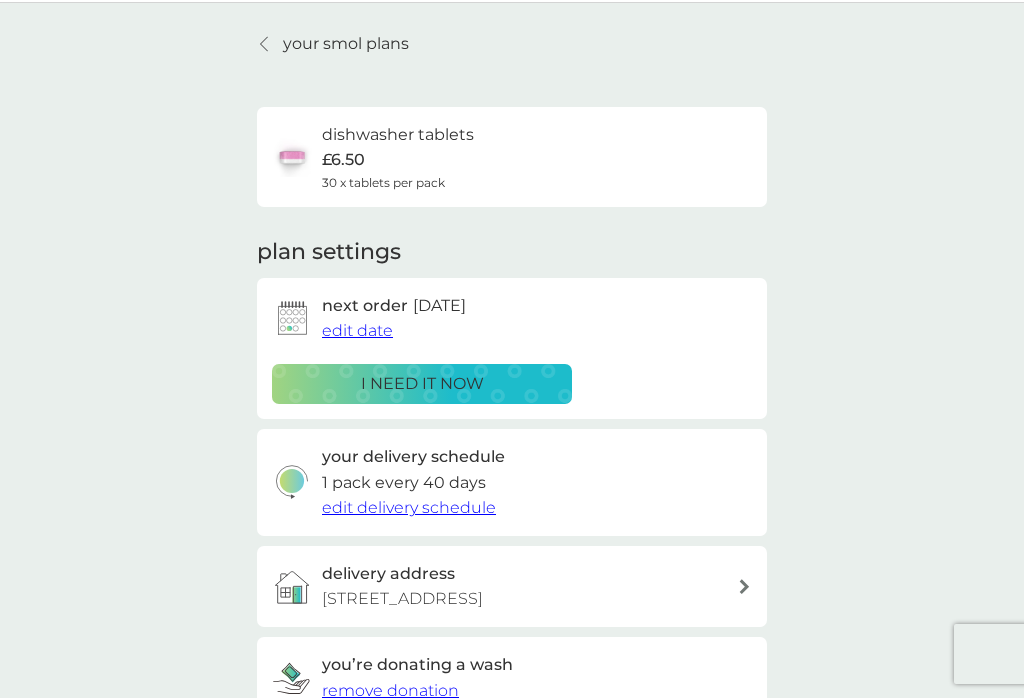 click on "your smol plans" at bounding box center [333, 44] 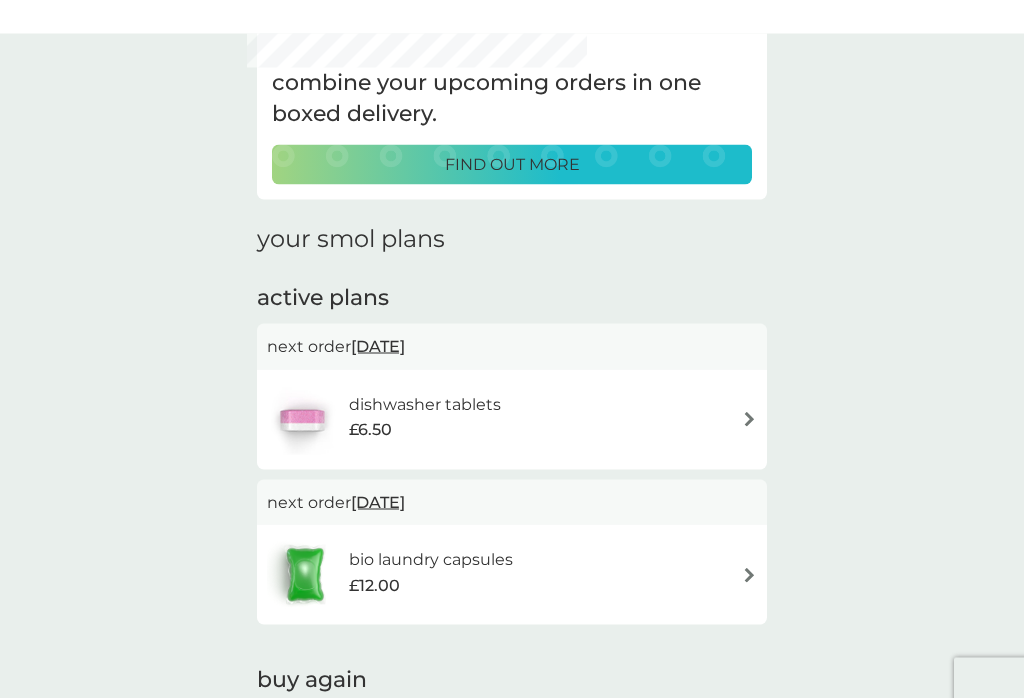 scroll, scrollTop: 0, scrollLeft: 0, axis: both 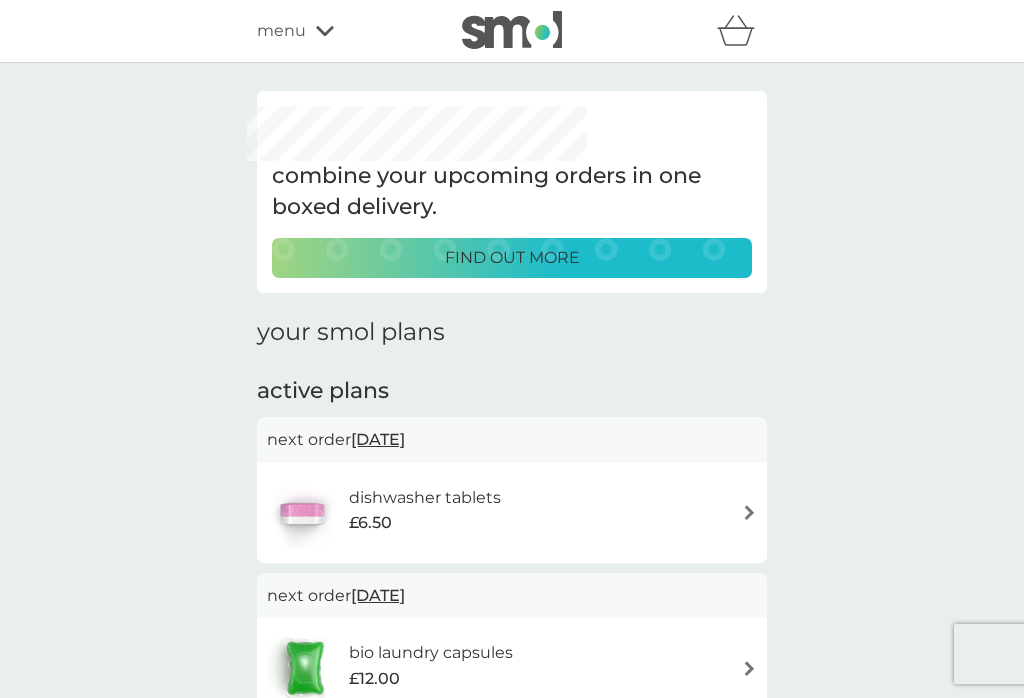 click on "menu" at bounding box center (342, 31) 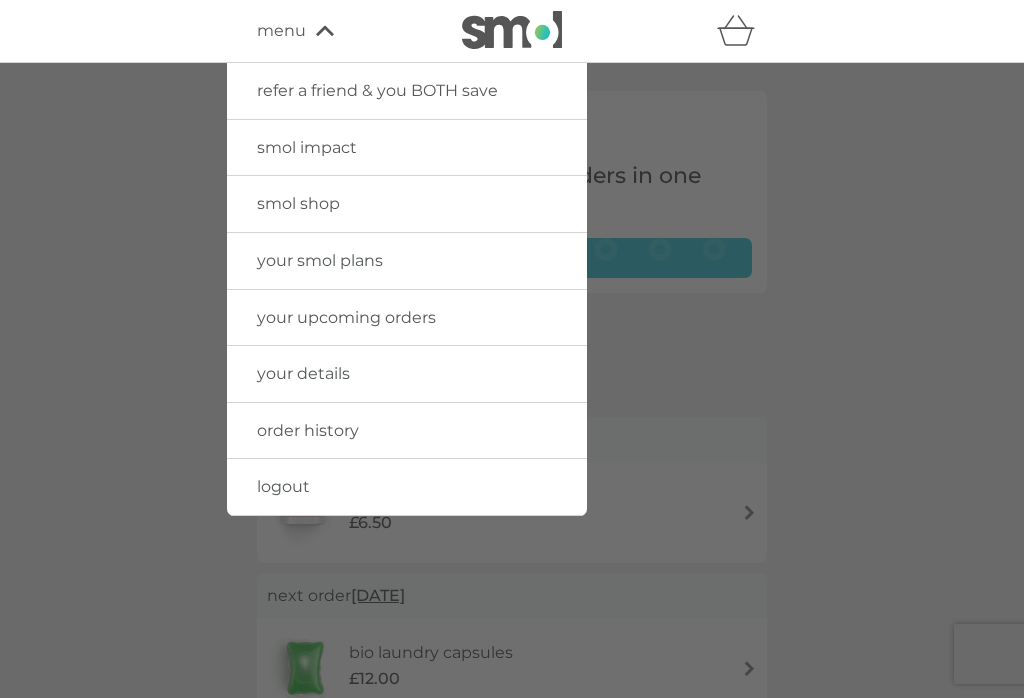 click on "order history" at bounding box center [308, 430] 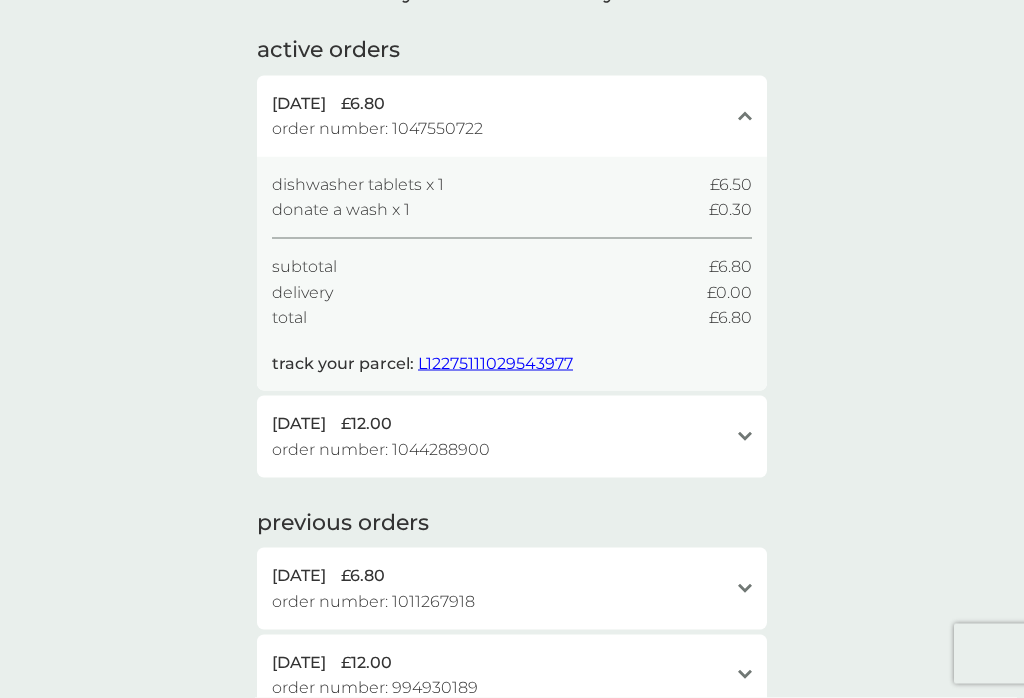 scroll, scrollTop: 0, scrollLeft: 0, axis: both 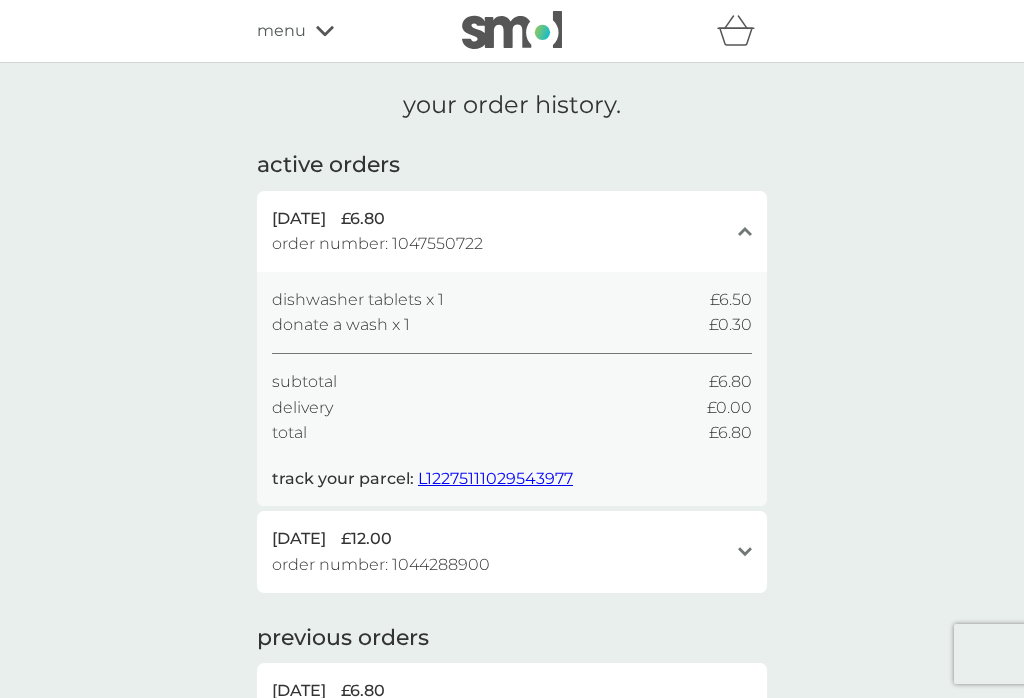 click 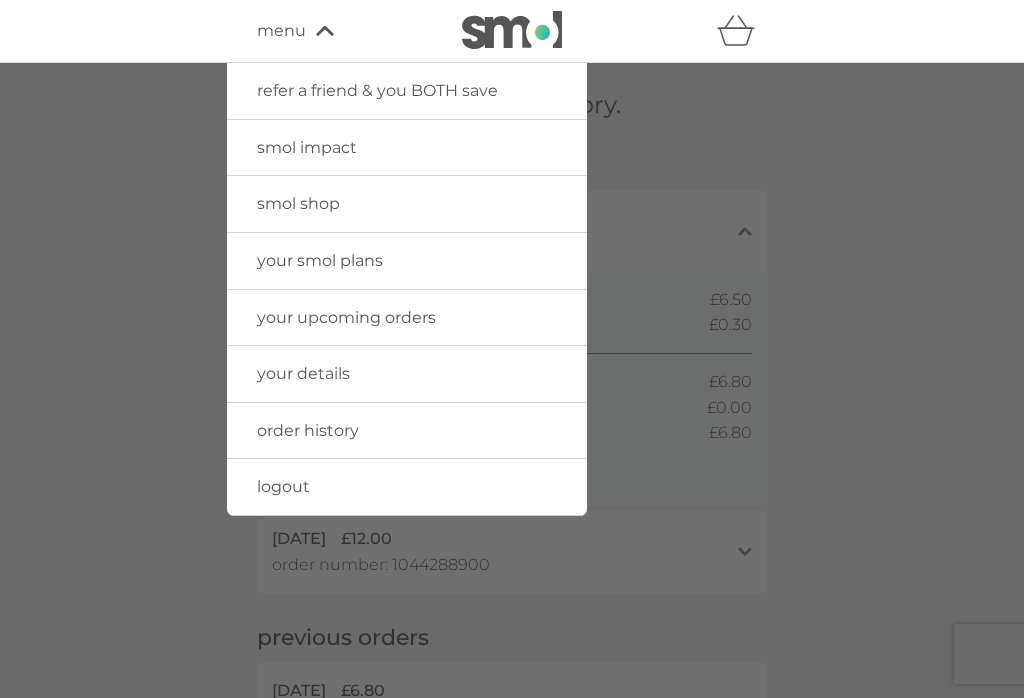 click on "your upcoming orders" at bounding box center [346, 317] 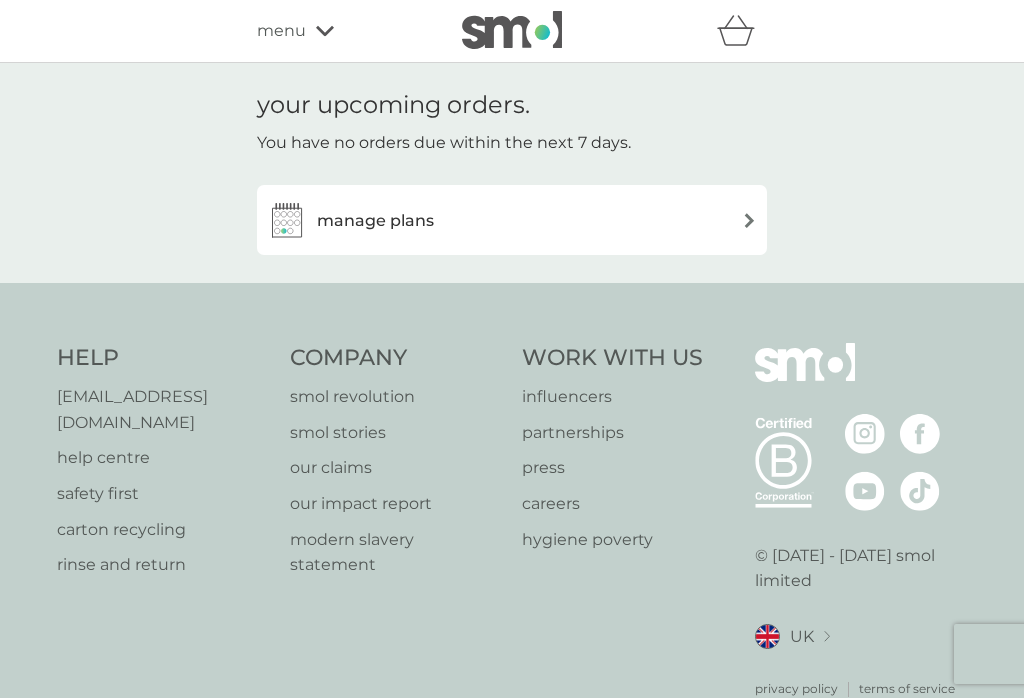 click on "manage plans" at bounding box center (512, 220) 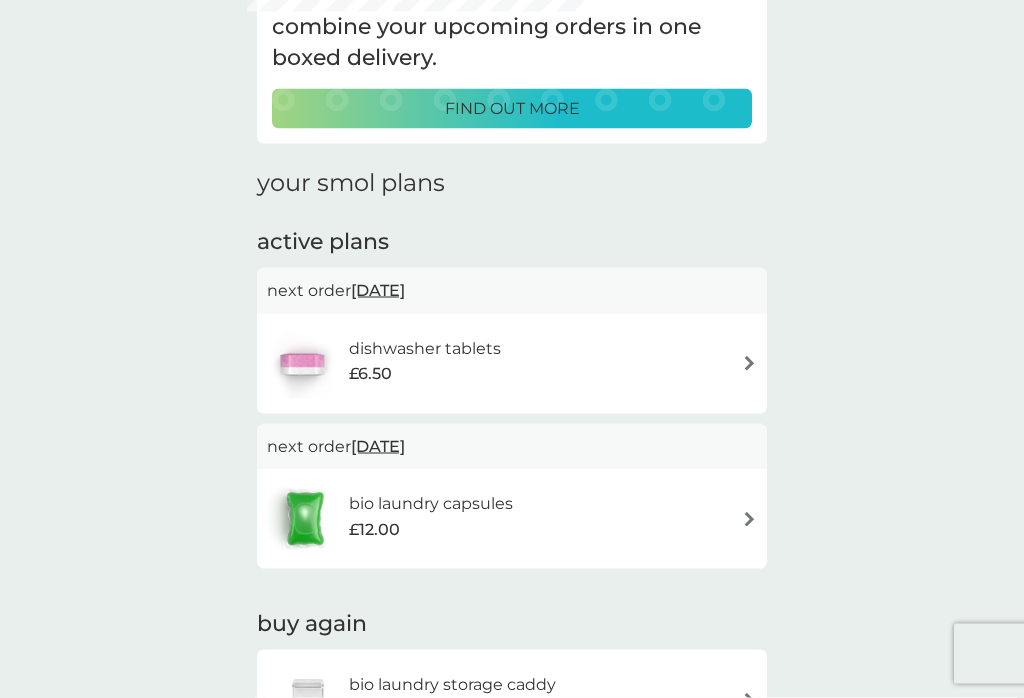 scroll, scrollTop: 152, scrollLeft: 0, axis: vertical 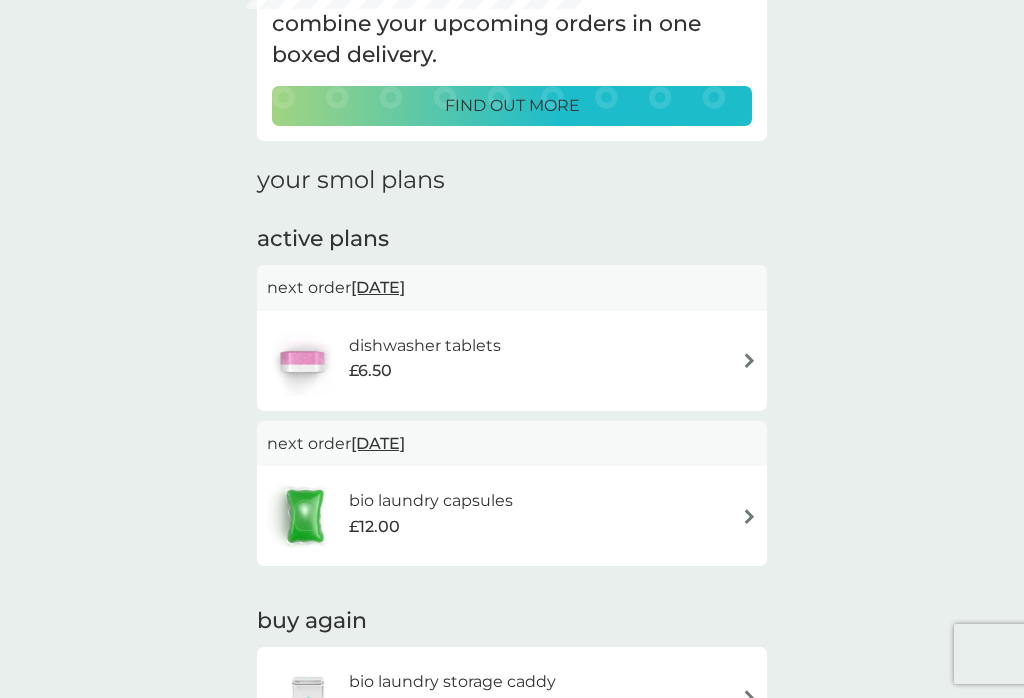 click at bounding box center (749, 360) 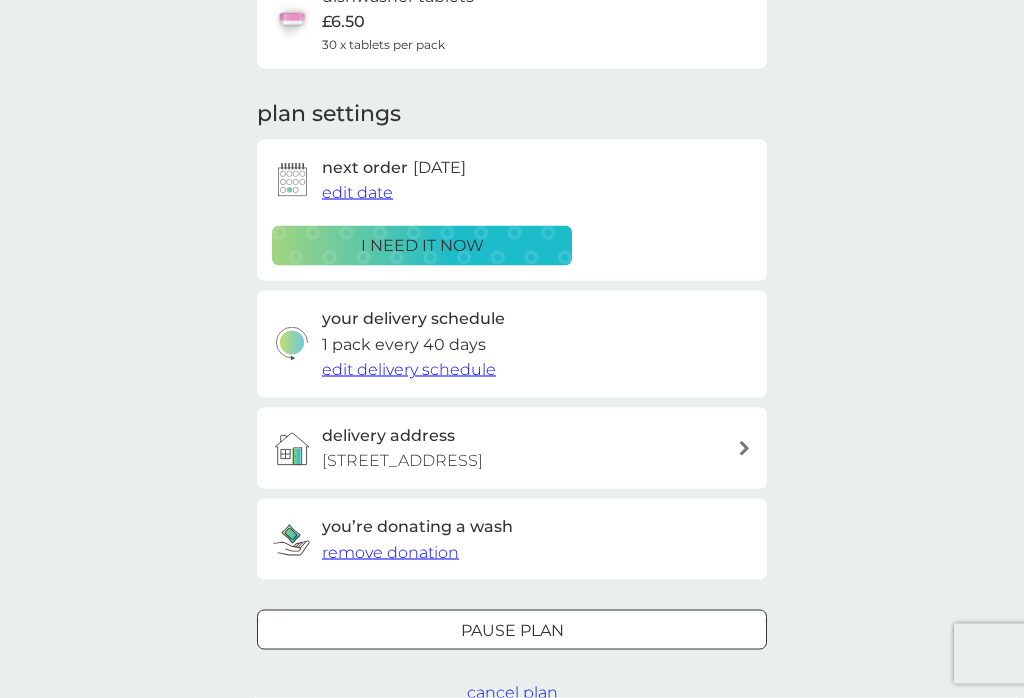 scroll, scrollTop: 203, scrollLeft: 0, axis: vertical 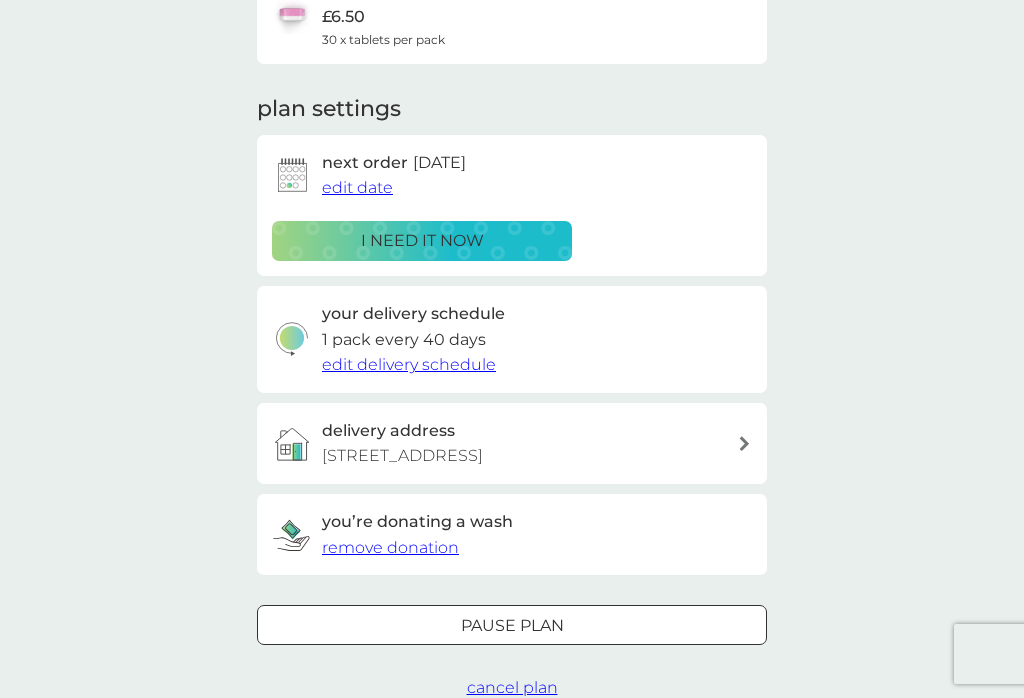 click on "cancel plan" at bounding box center [512, 687] 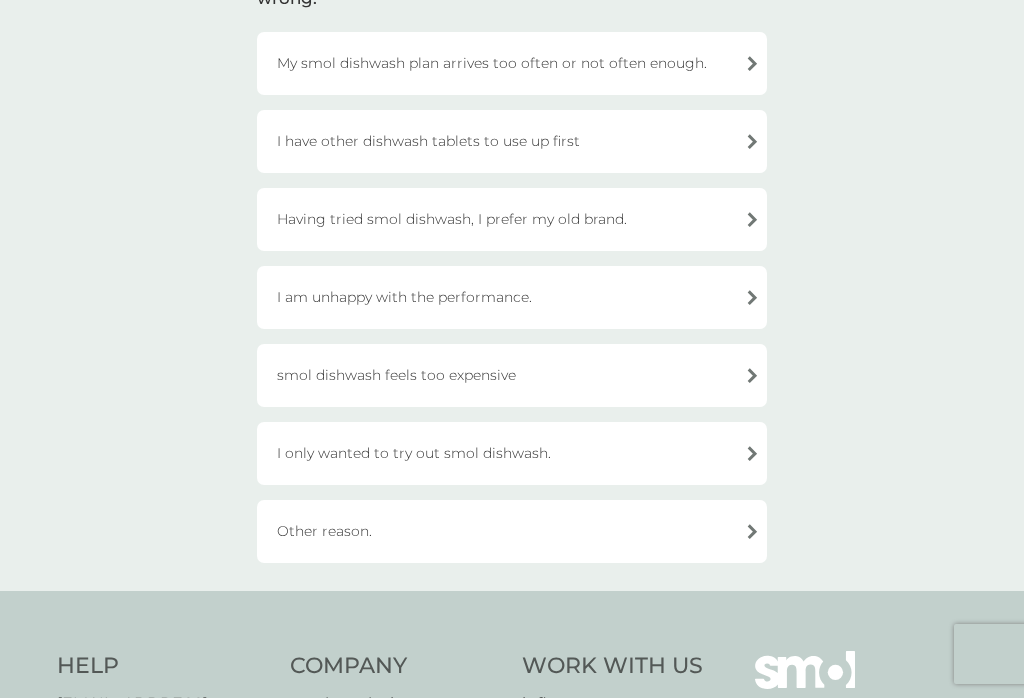 scroll, scrollTop: 205, scrollLeft: 0, axis: vertical 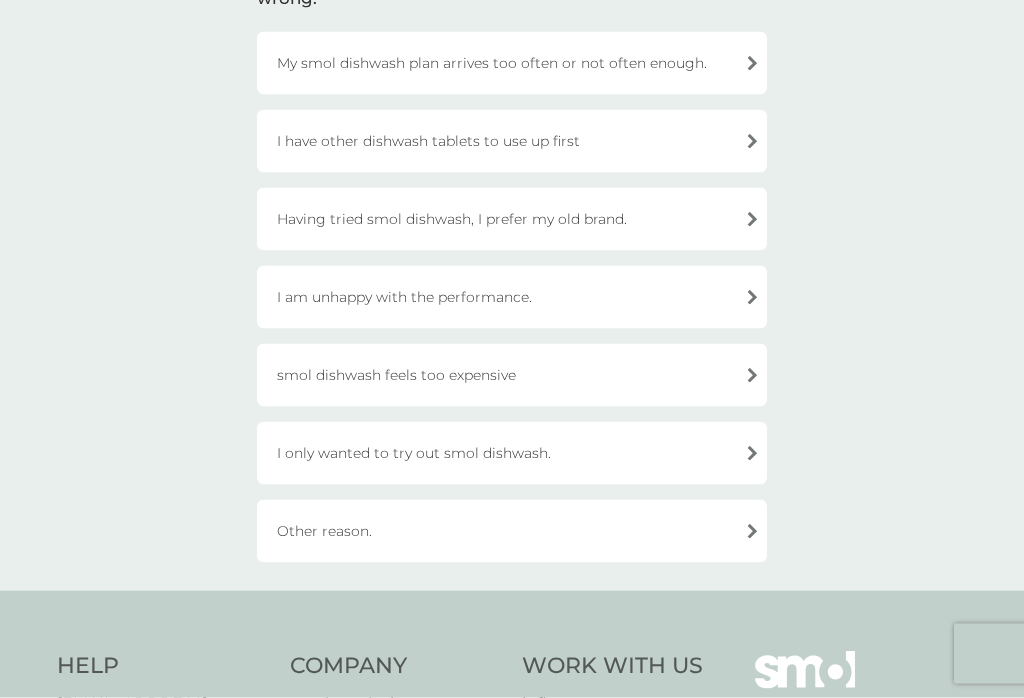 click on "Other reason." at bounding box center [512, 531] 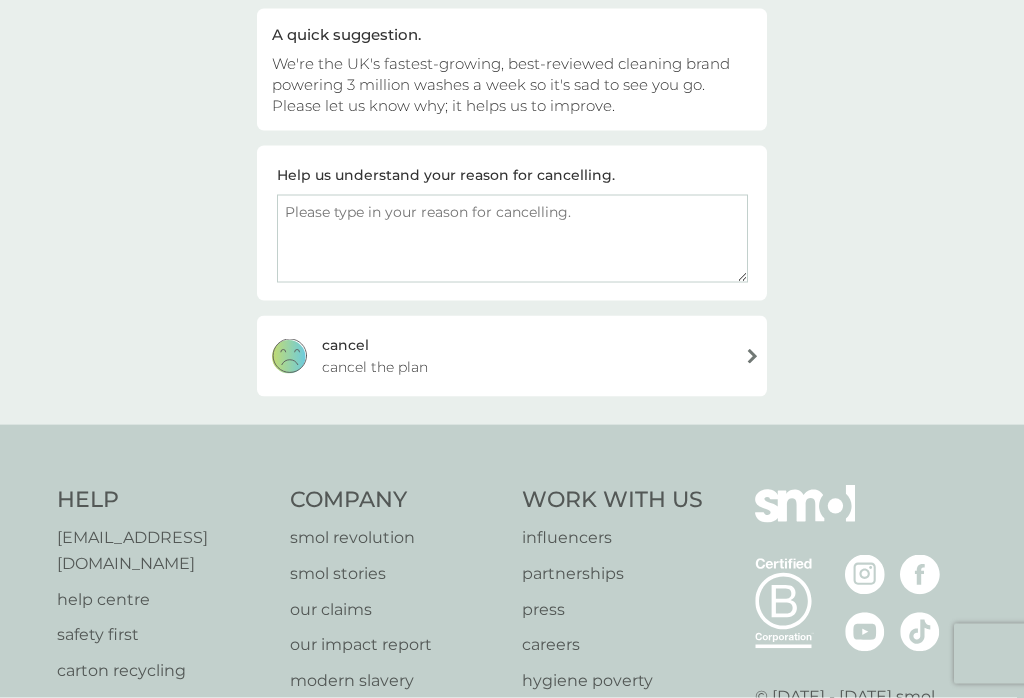 scroll, scrollTop: 206, scrollLeft: 0, axis: vertical 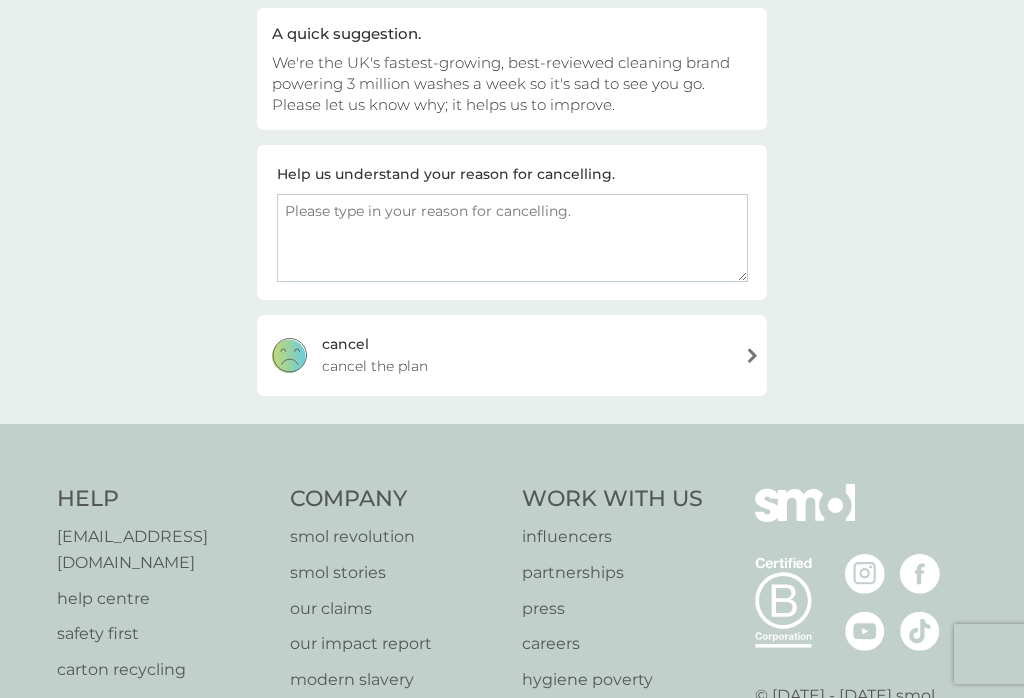 click on "cancel cancel the plan" at bounding box center [512, 355] 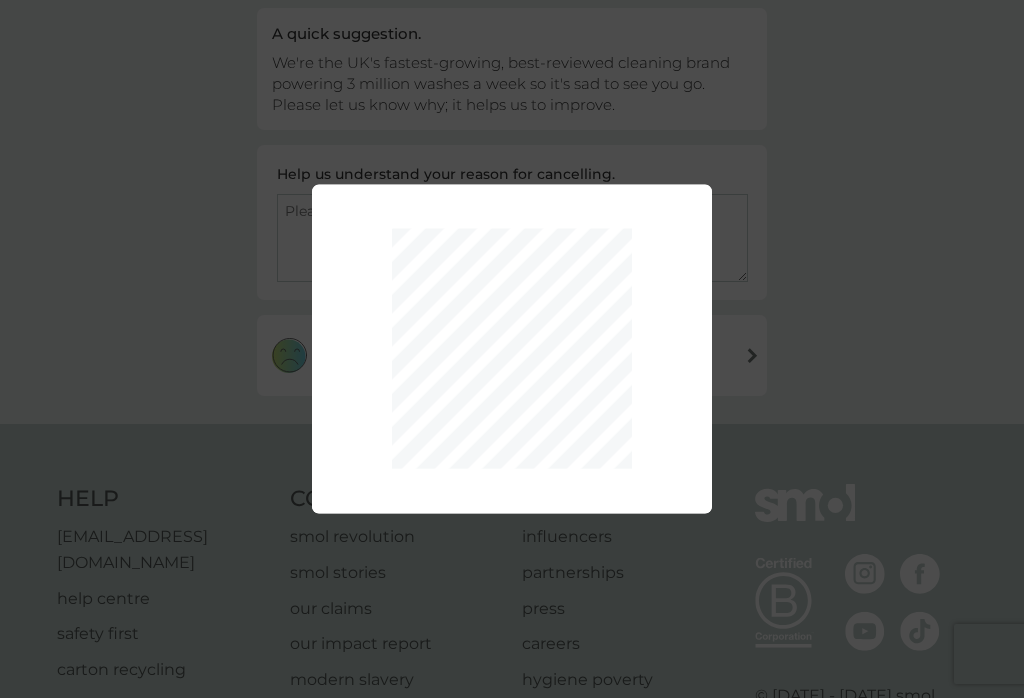 click at bounding box center (512, 349) 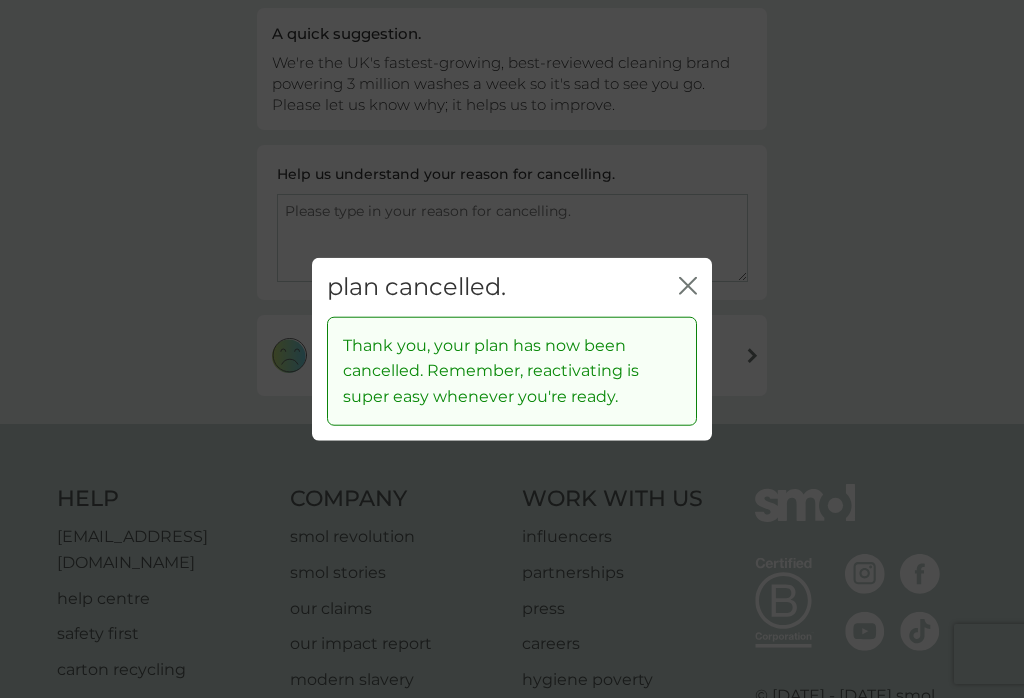 click 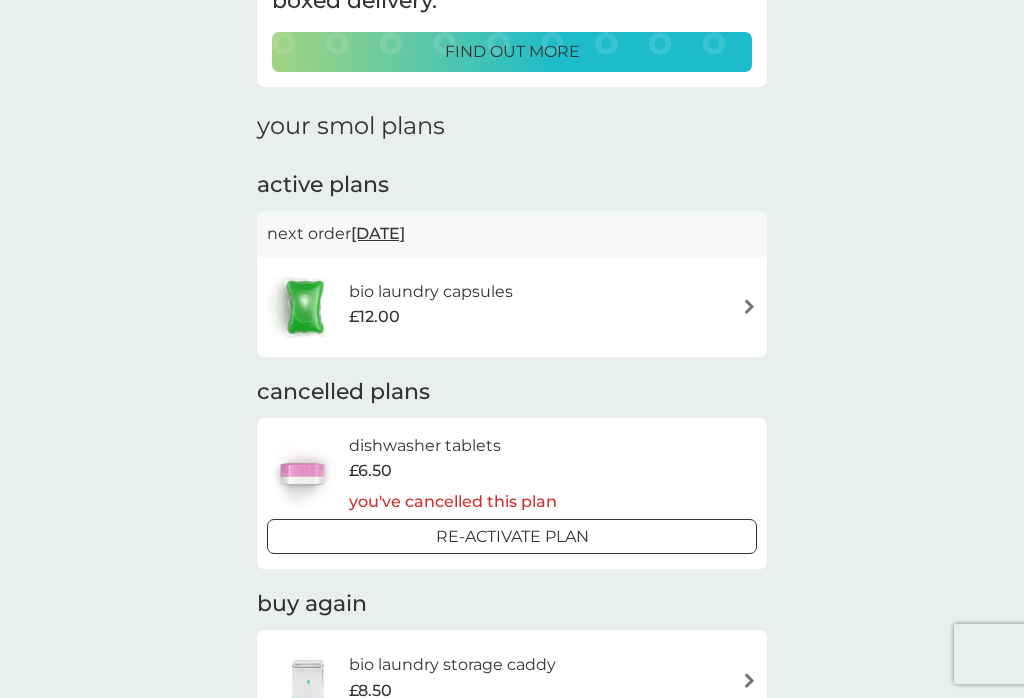 scroll, scrollTop: 0, scrollLeft: 0, axis: both 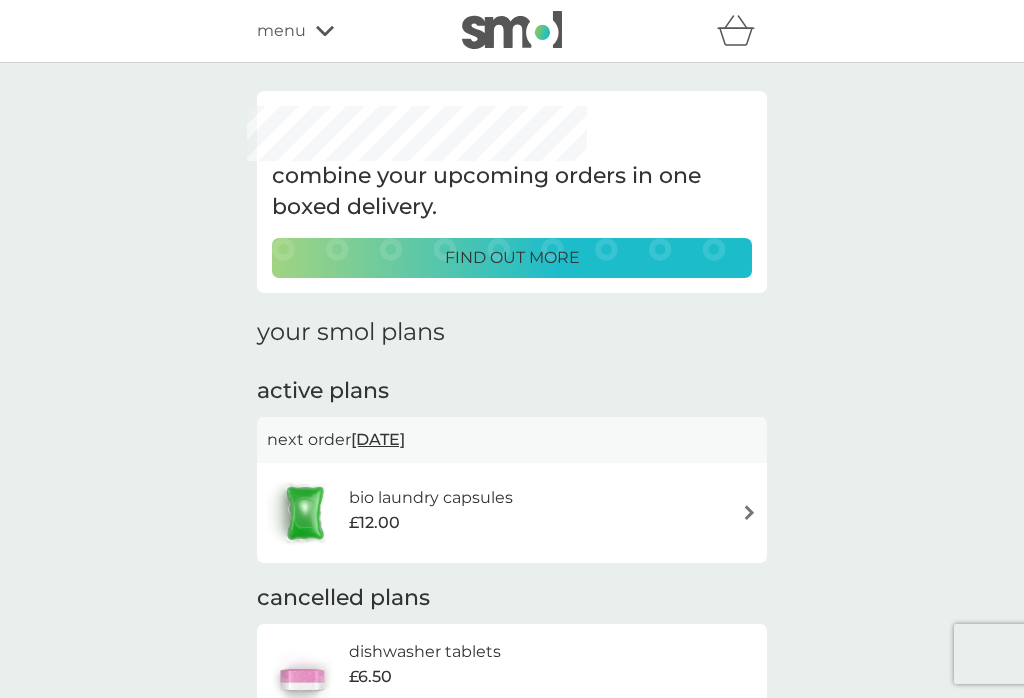 click 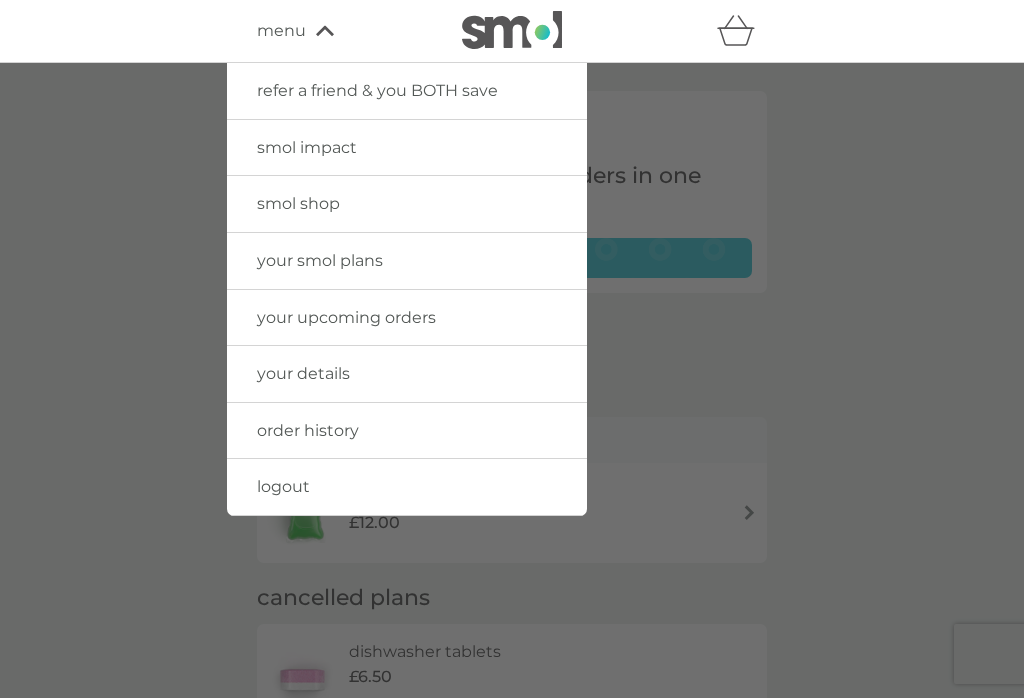 click on "your smol plans" at bounding box center (407, 261) 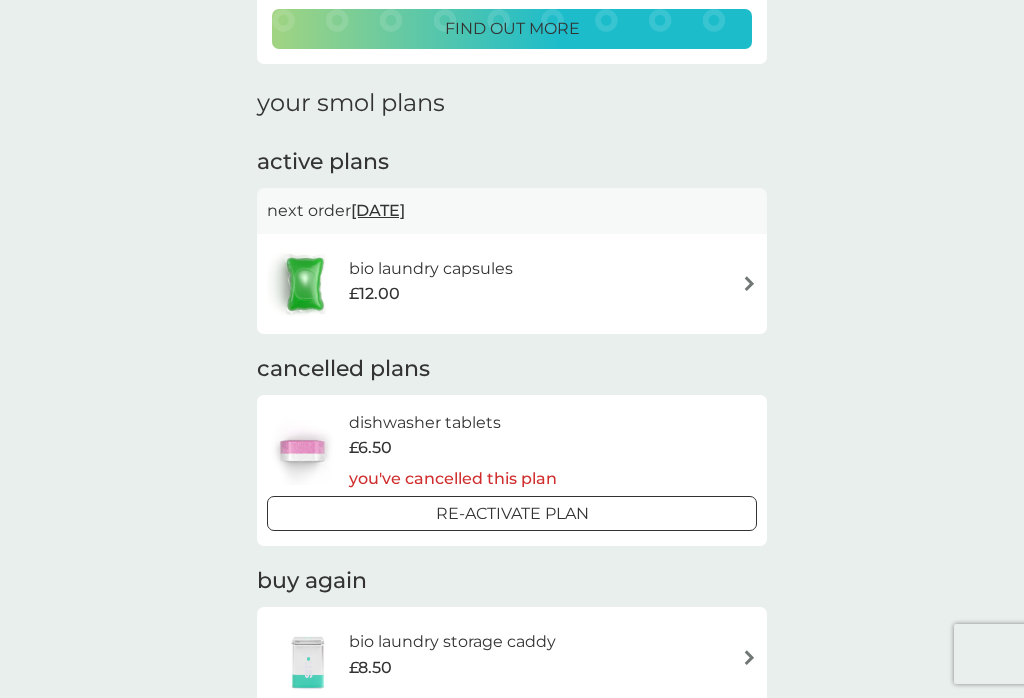 scroll, scrollTop: 231, scrollLeft: 0, axis: vertical 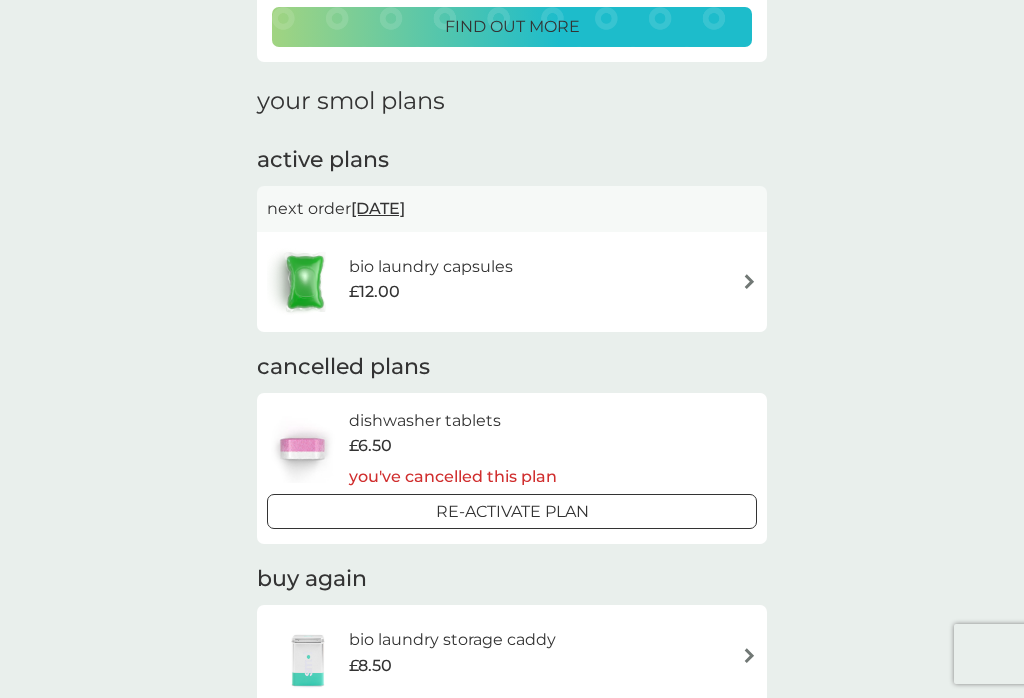 click at bounding box center [749, 281] 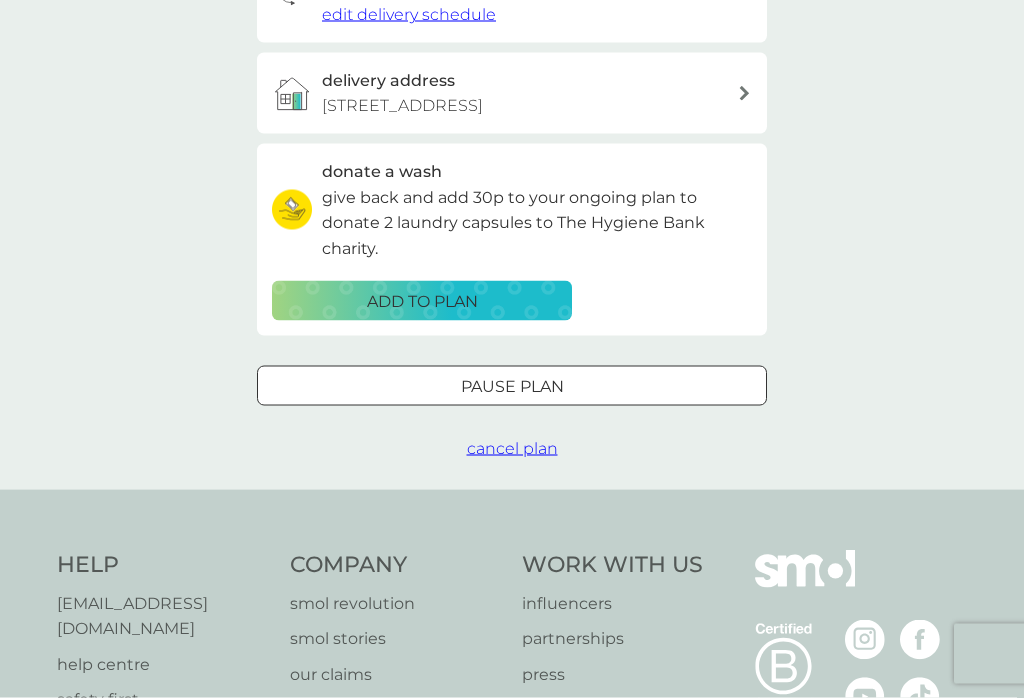 scroll, scrollTop: 646, scrollLeft: 0, axis: vertical 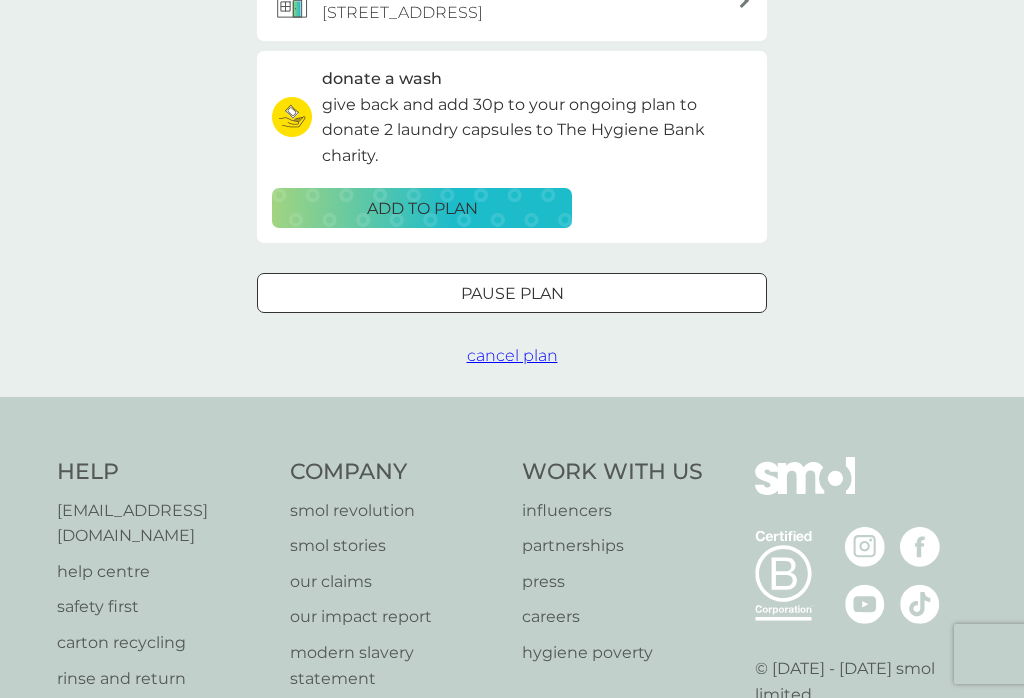 click on "cancel plan" at bounding box center (512, 355) 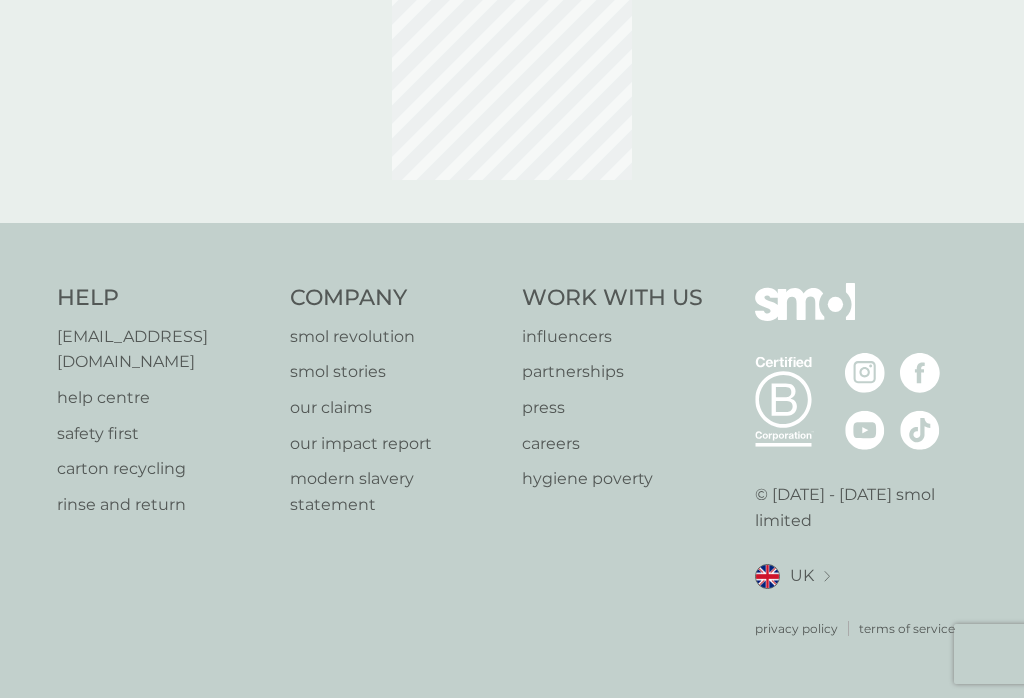 scroll, scrollTop: 0, scrollLeft: 0, axis: both 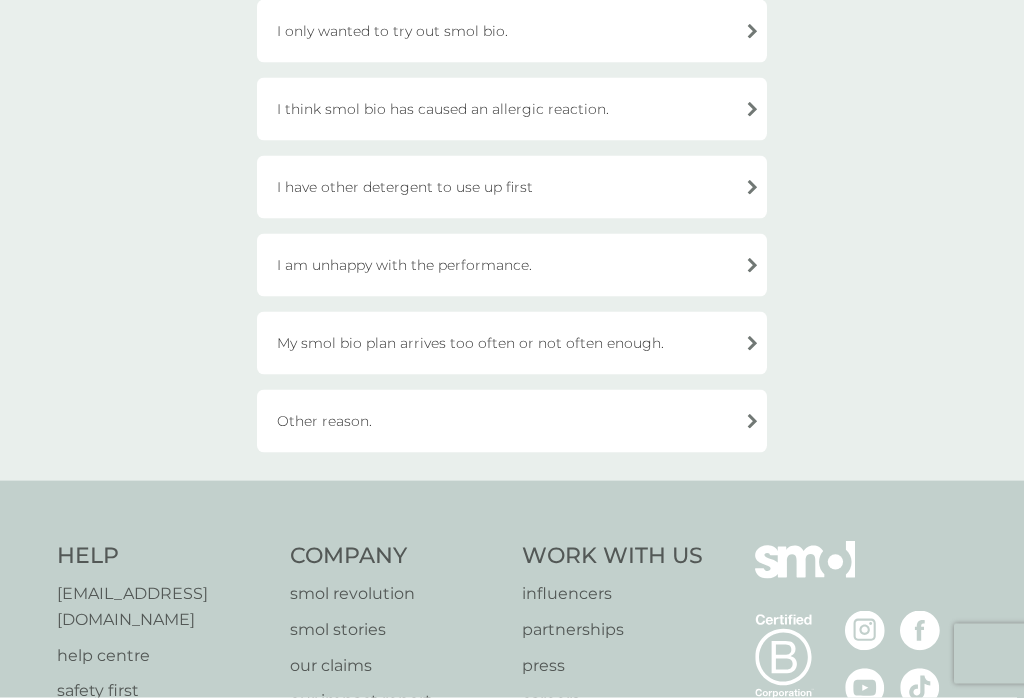 click on "Other reason." at bounding box center [512, 421] 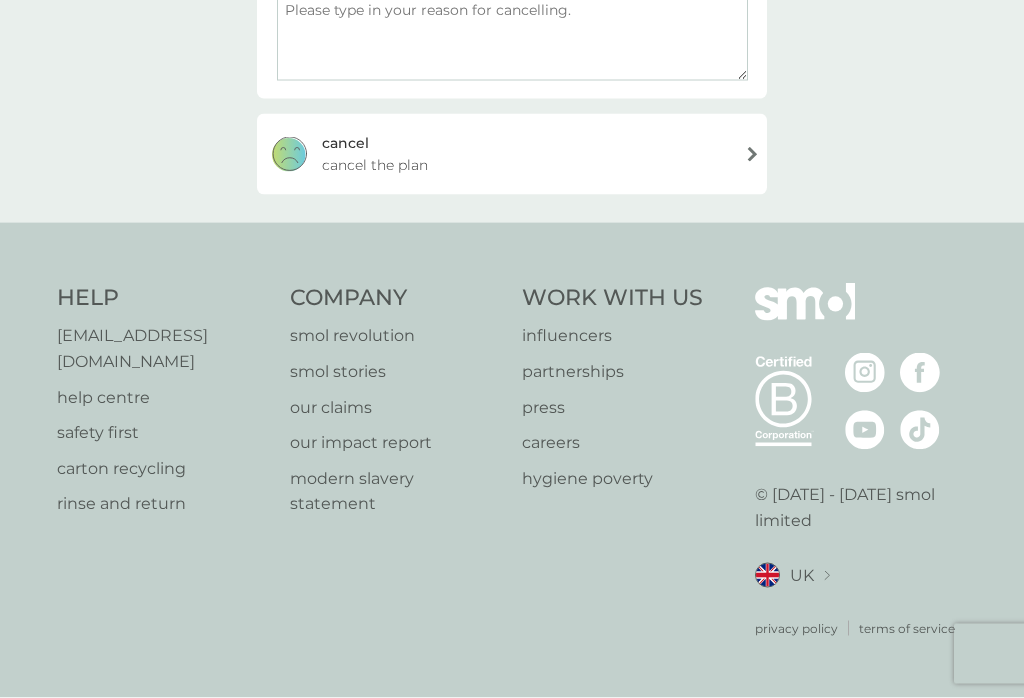 scroll, scrollTop: 349, scrollLeft: 0, axis: vertical 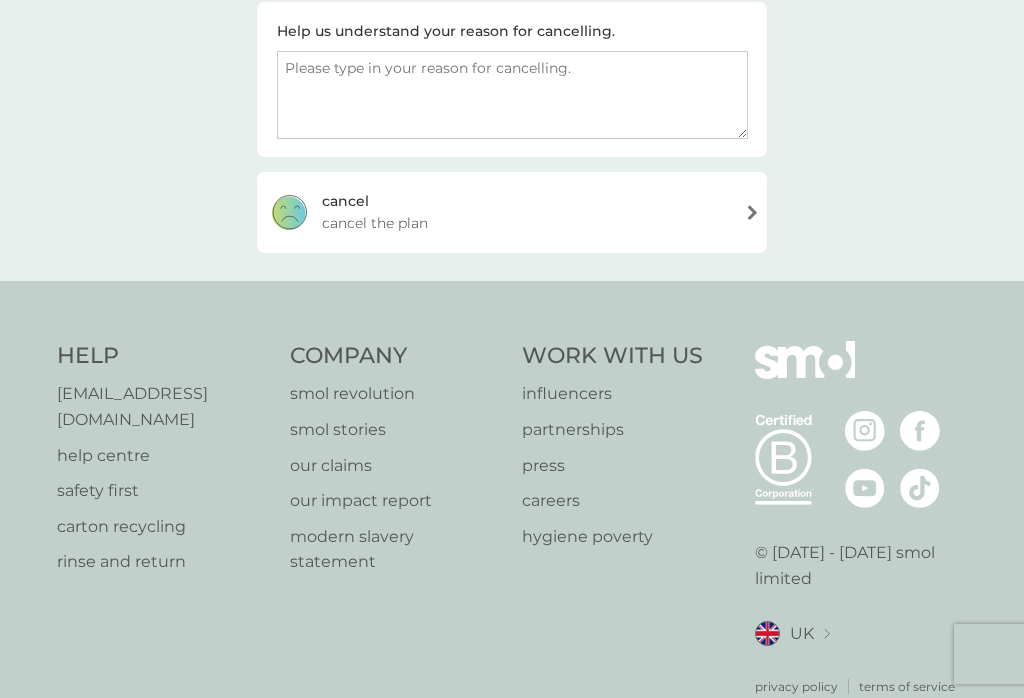 click on "cancel cancel the plan" at bounding box center [512, 212] 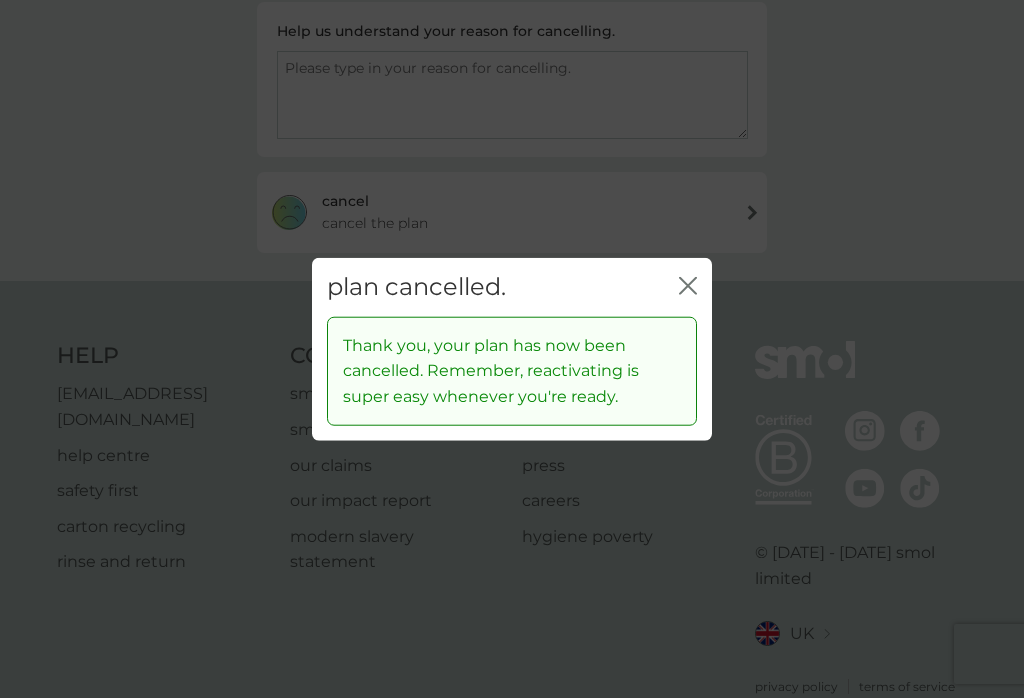 click 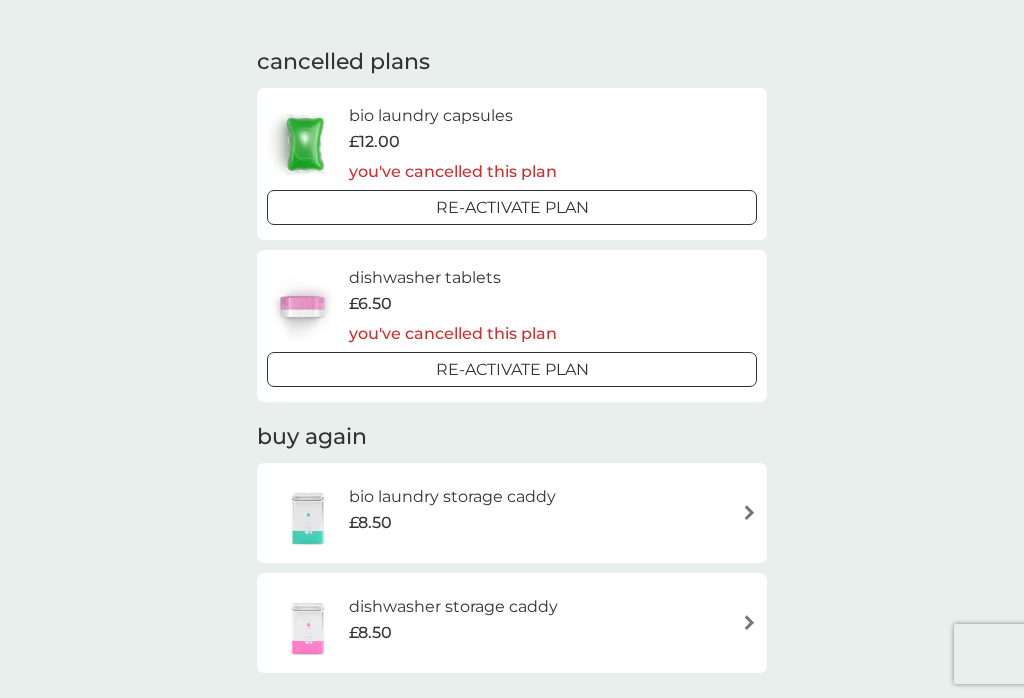 scroll, scrollTop: 0, scrollLeft: 0, axis: both 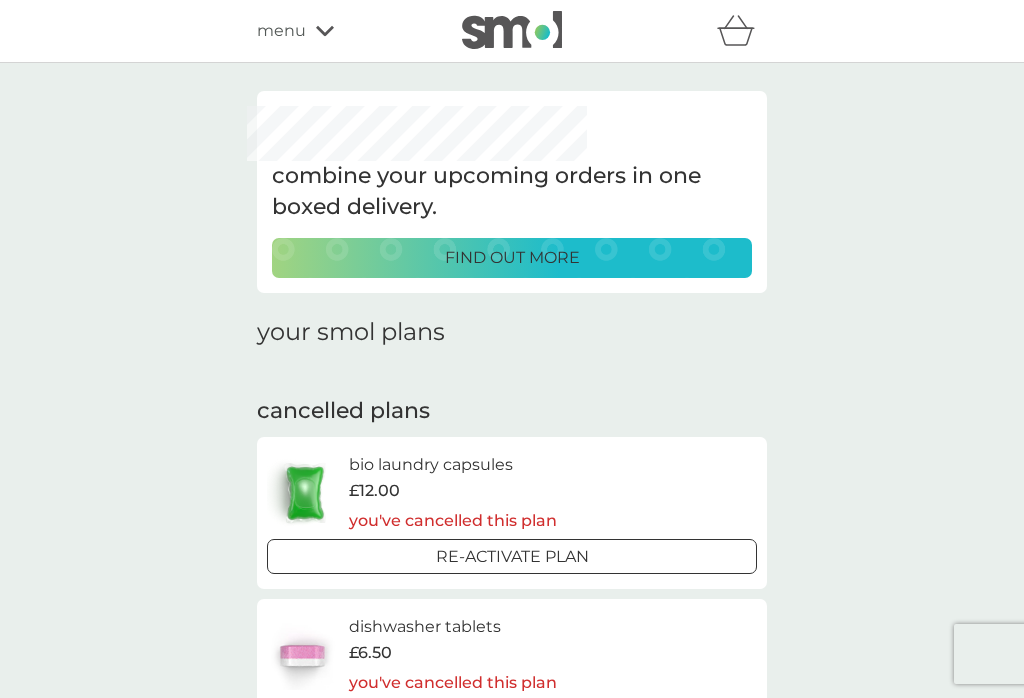 click on "menu" at bounding box center [281, 31] 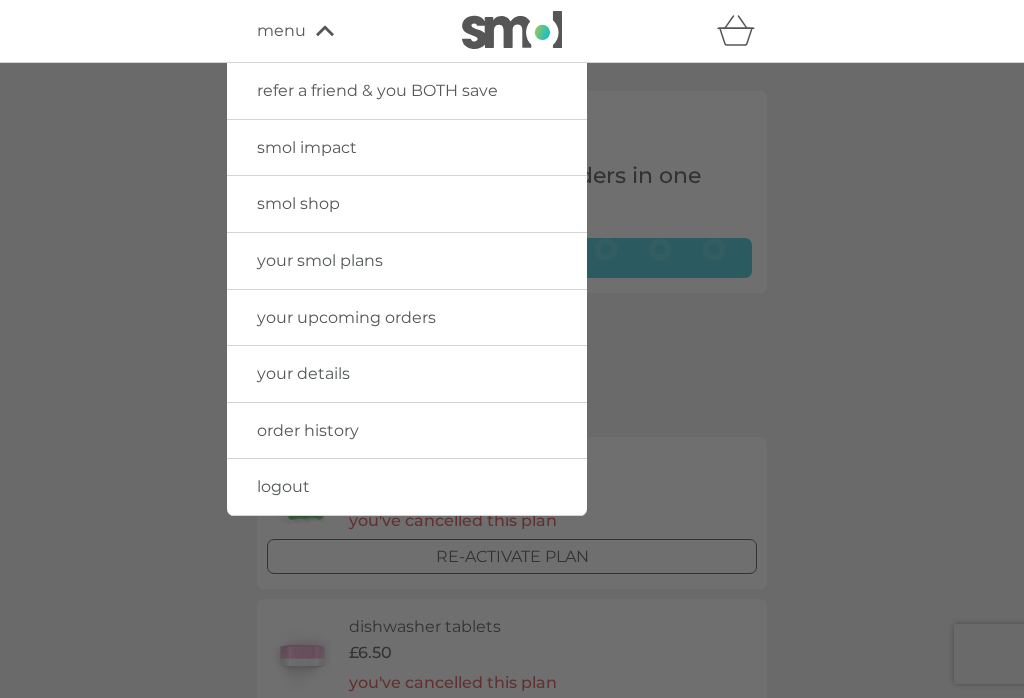 click on "your details" at bounding box center (303, 373) 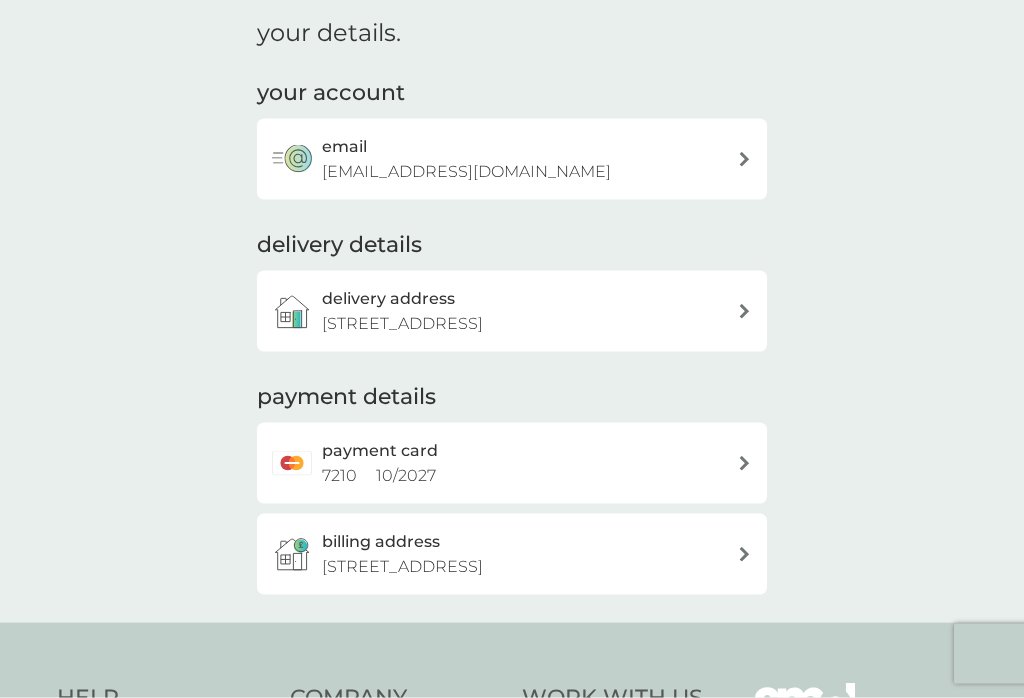 scroll, scrollTop: 121, scrollLeft: 0, axis: vertical 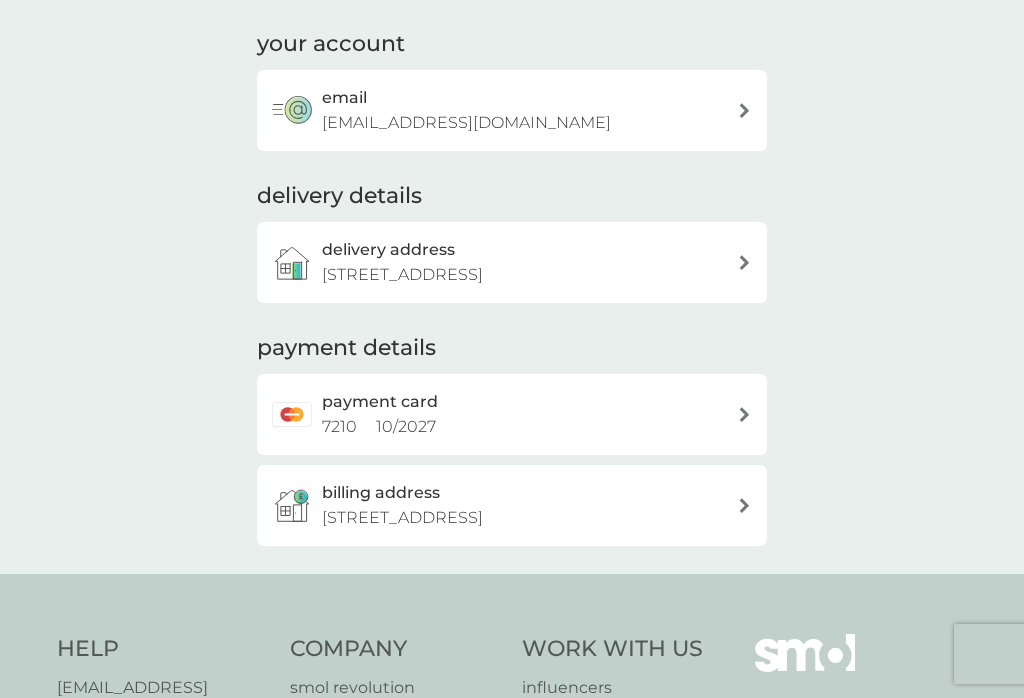 click at bounding box center [744, 414] 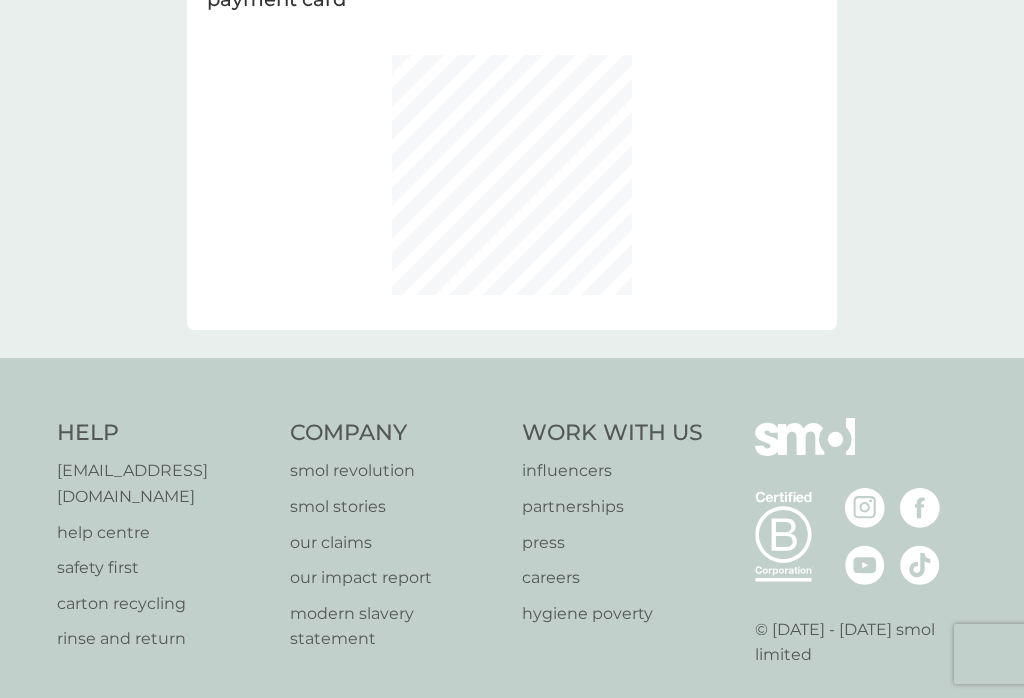 scroll, scrollTop: 0, scrollLeft: 0, axis: both 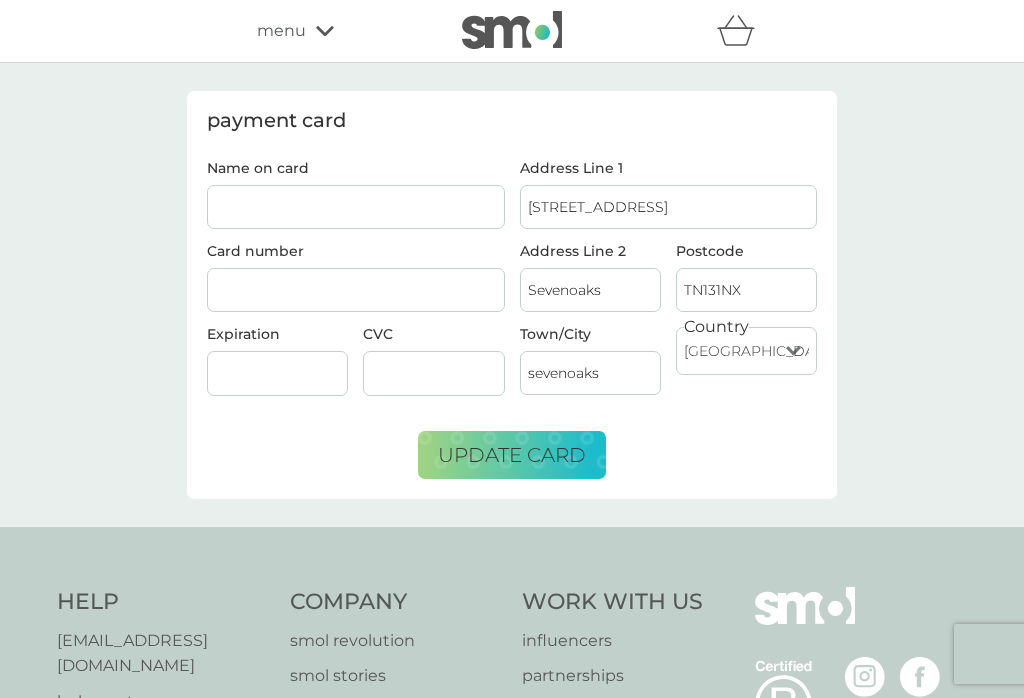 click on "menu" at bounding box center (342, 31) 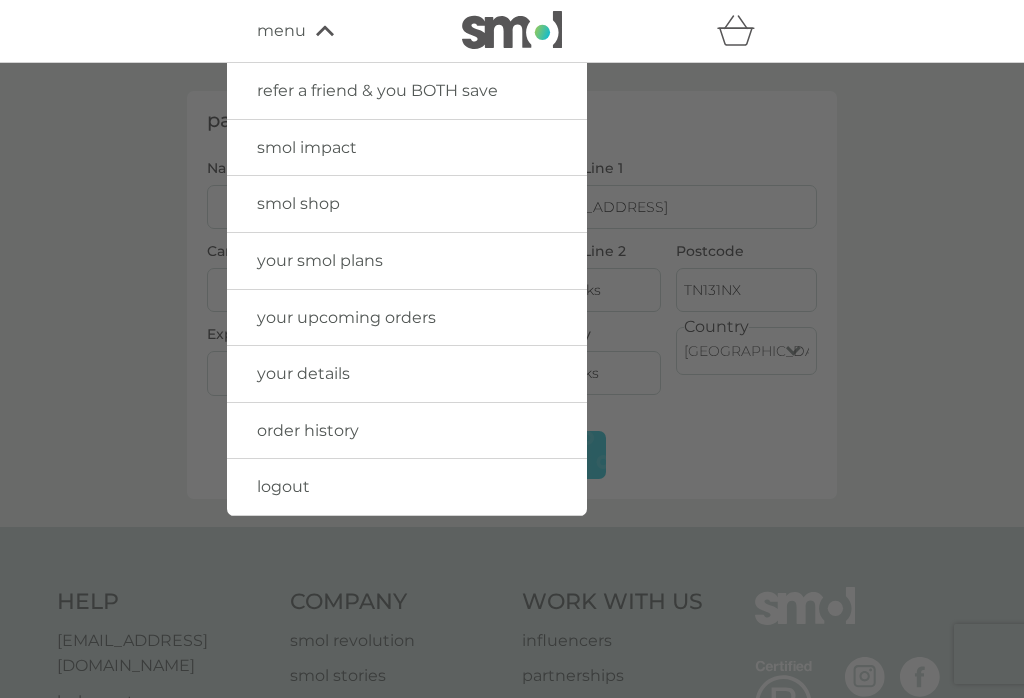 click on "logout" at bounding box center [407, 487] 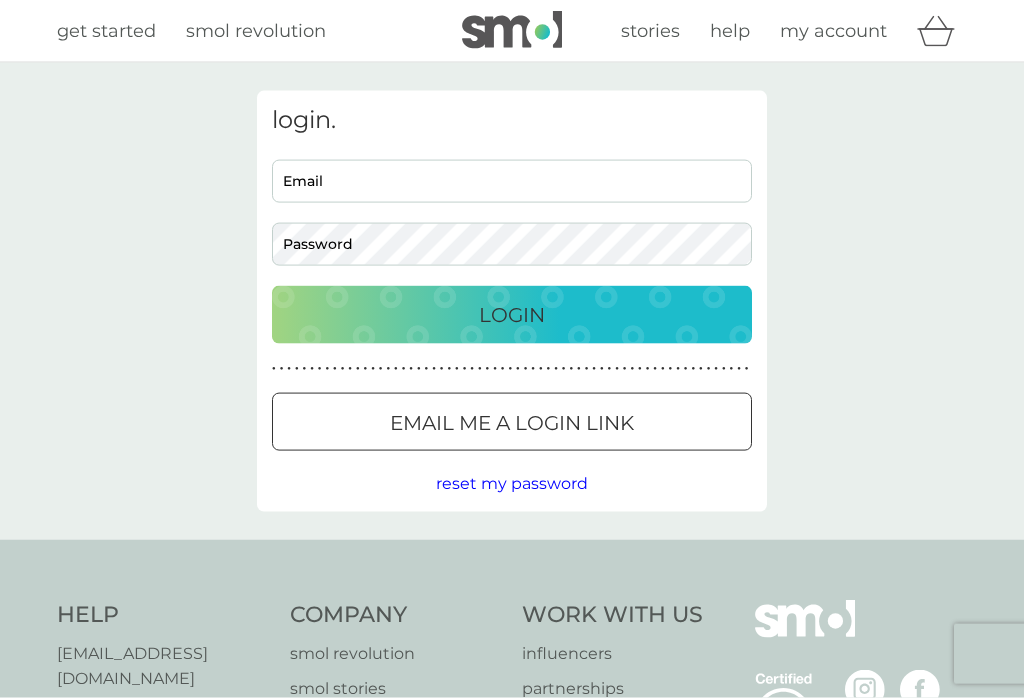 scroll, scrollTop: 31, scrollLeft: 0, axis: vertical 